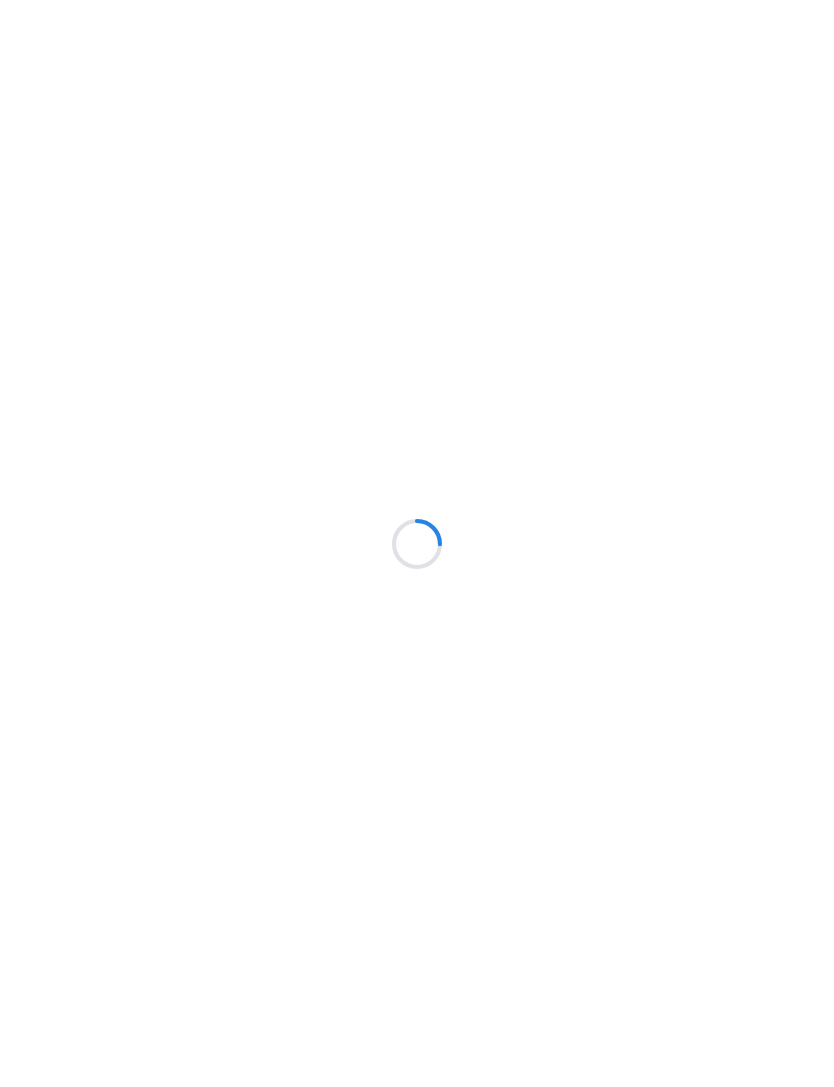 scroll, scrollTop: 0, scrollLeft: 0, axis: both 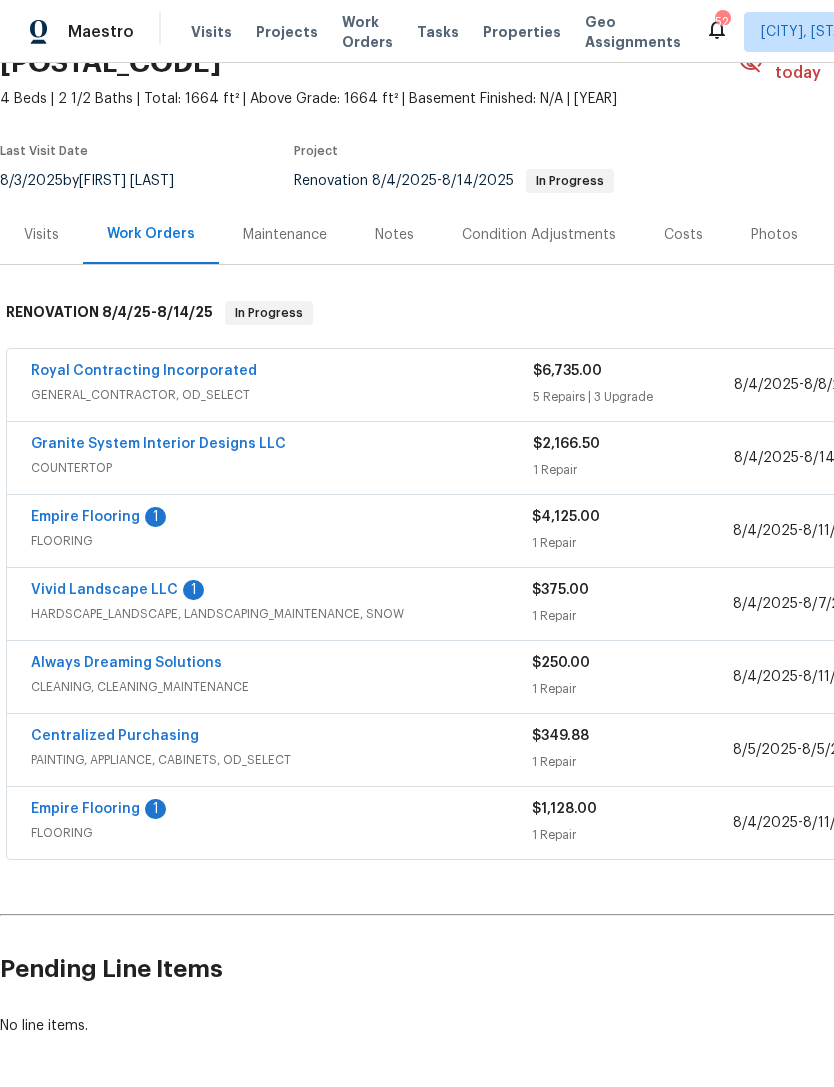 click on "Empire Flooring" at bounding box center [85, 517] 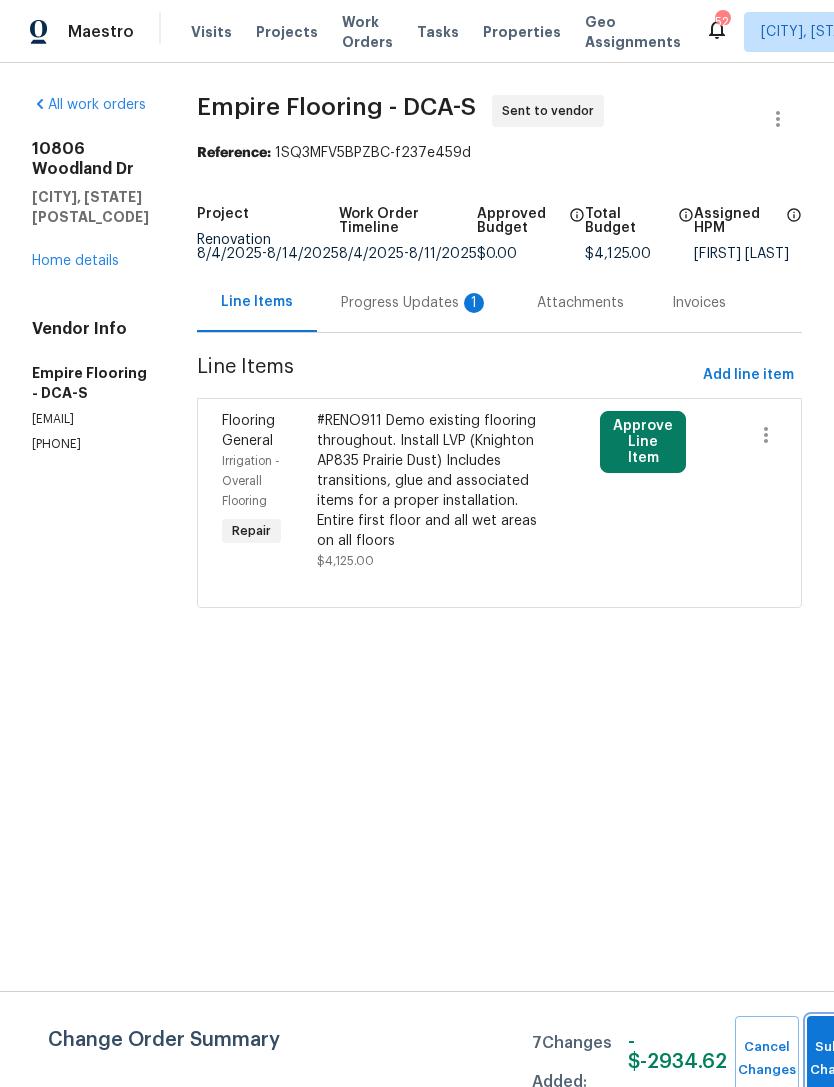 click on "Submit Changes" at bounding box center (839, 1059) 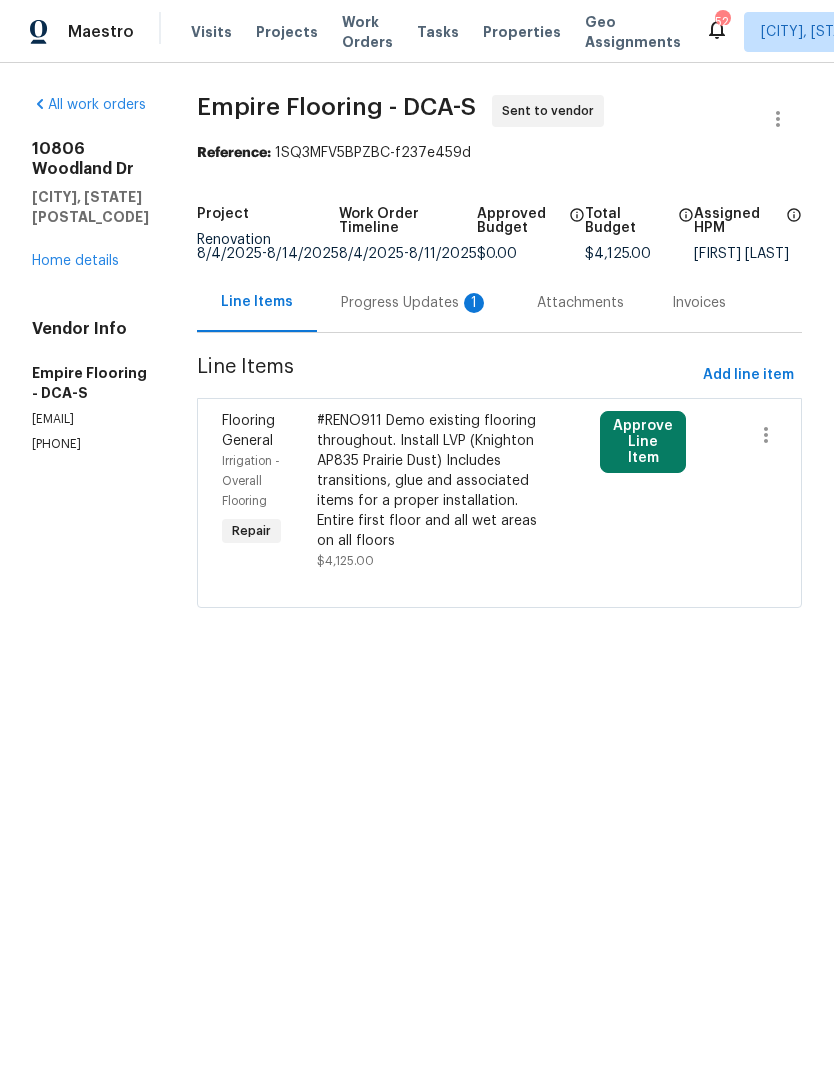 click on "Progress Updates 1" at bounding box center [415, 303] 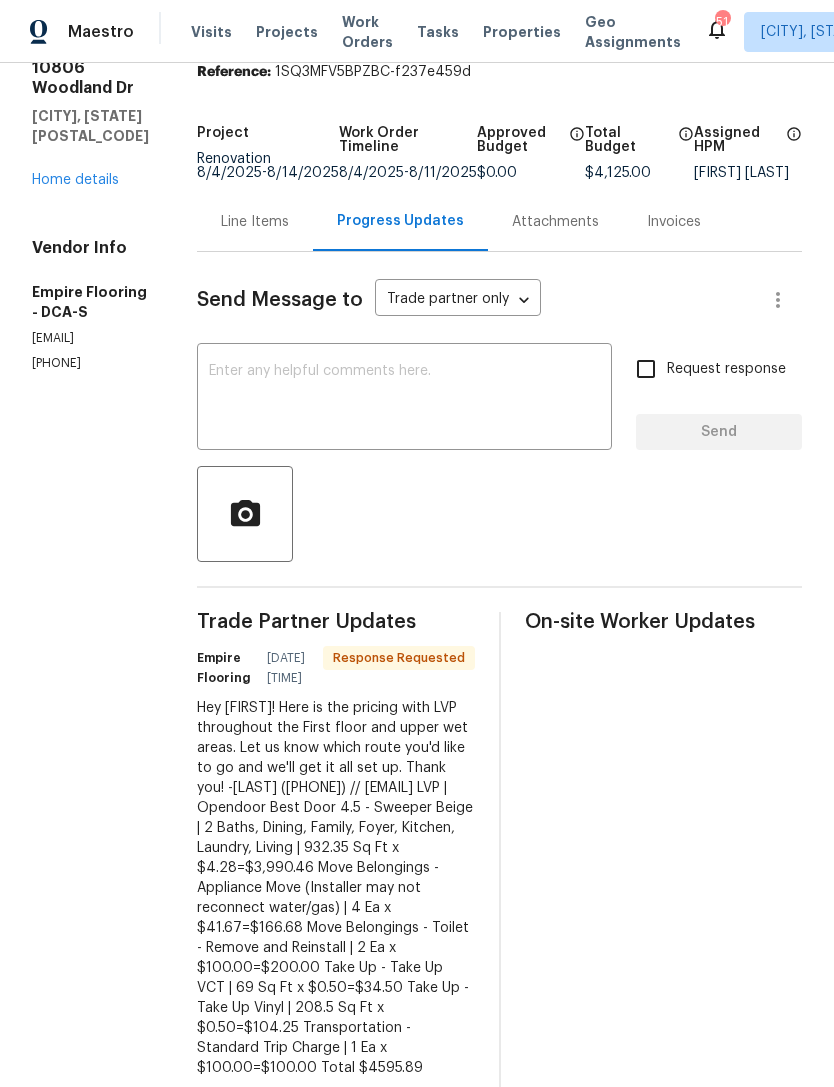 scroll, scrollTop: 79, scrollLeft: 0, axis: vertical 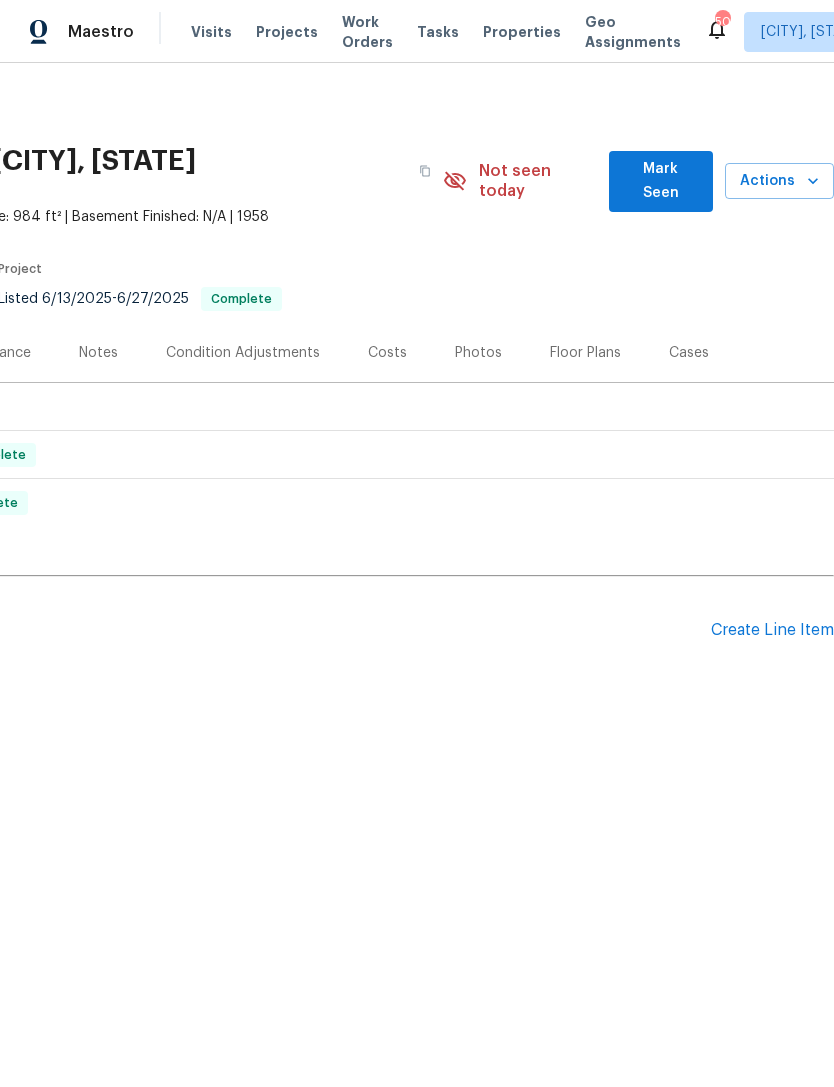 click on "Create Line Item" at bounding box center [772, 630] 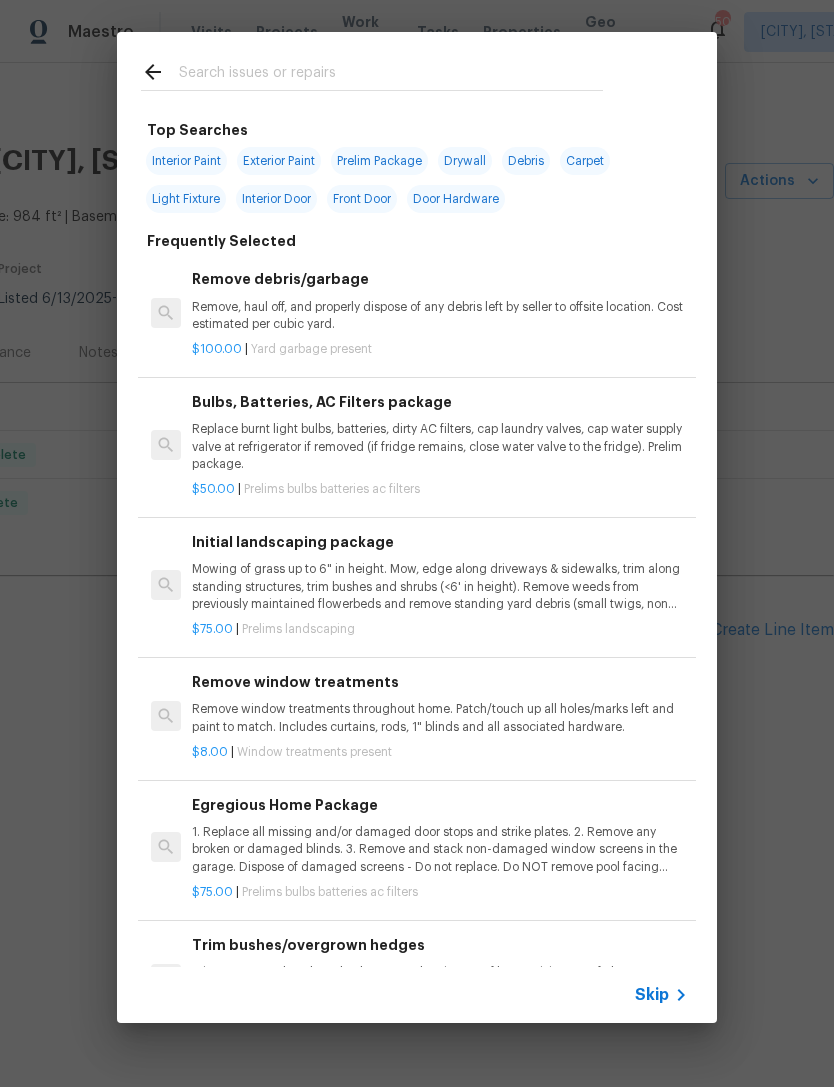 click at bounding box center [391, 75] 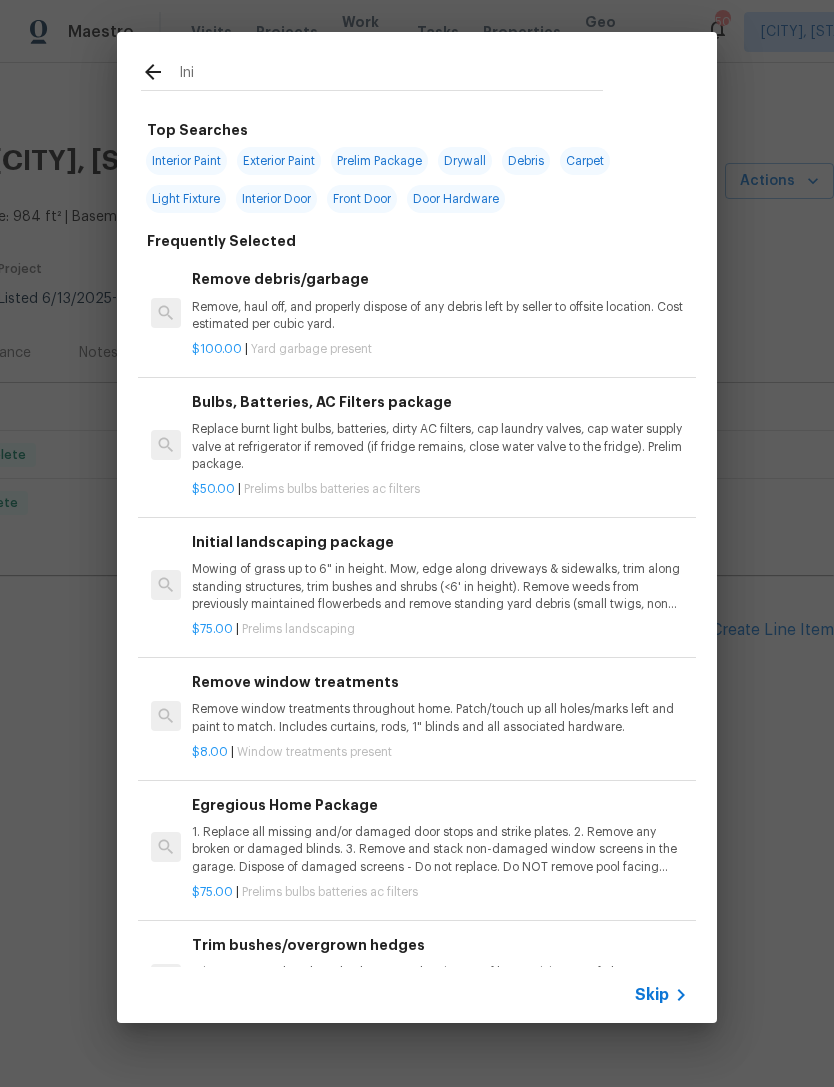 type on "Init" 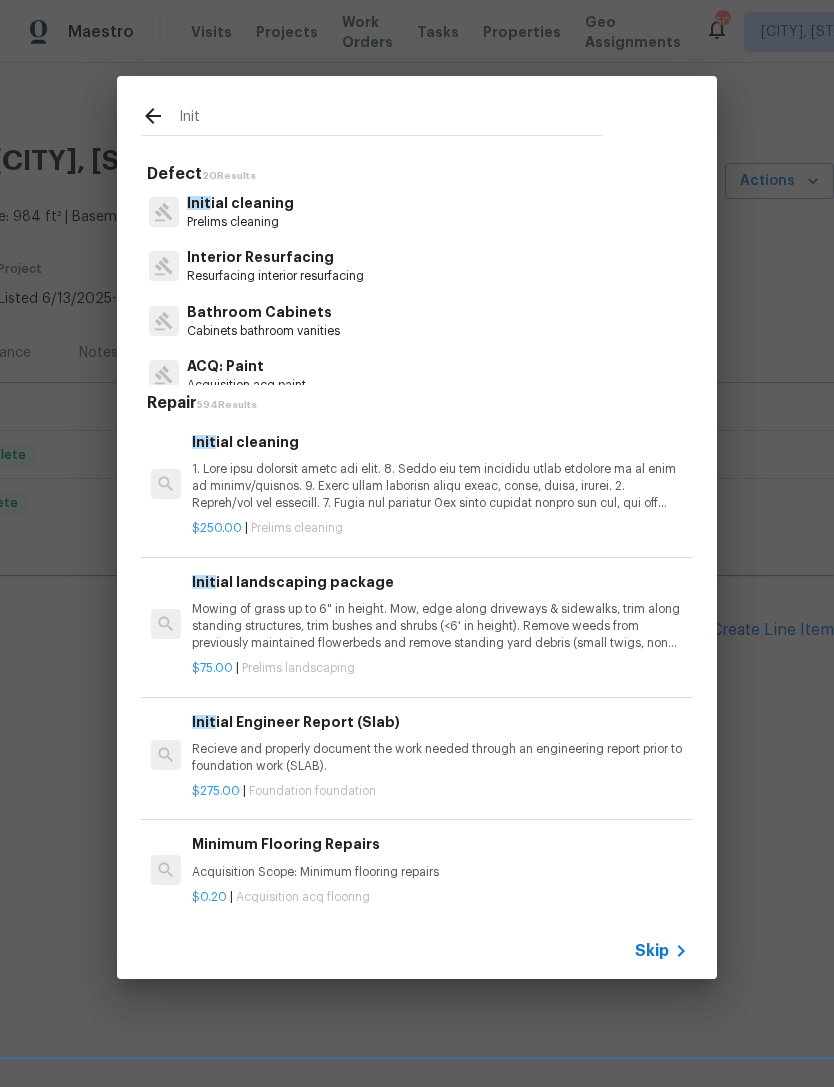 click on "Init ial cleaning" at bounding box center [240, 203] 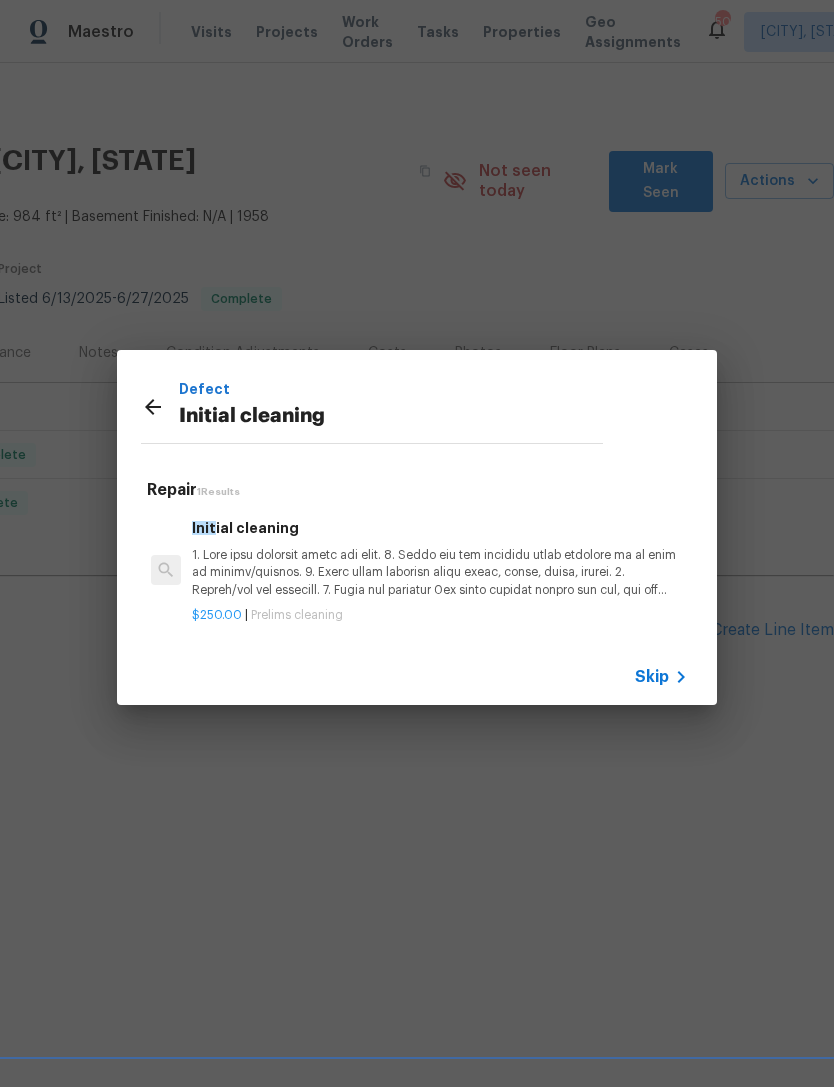 click at bounding box center [440, 572] 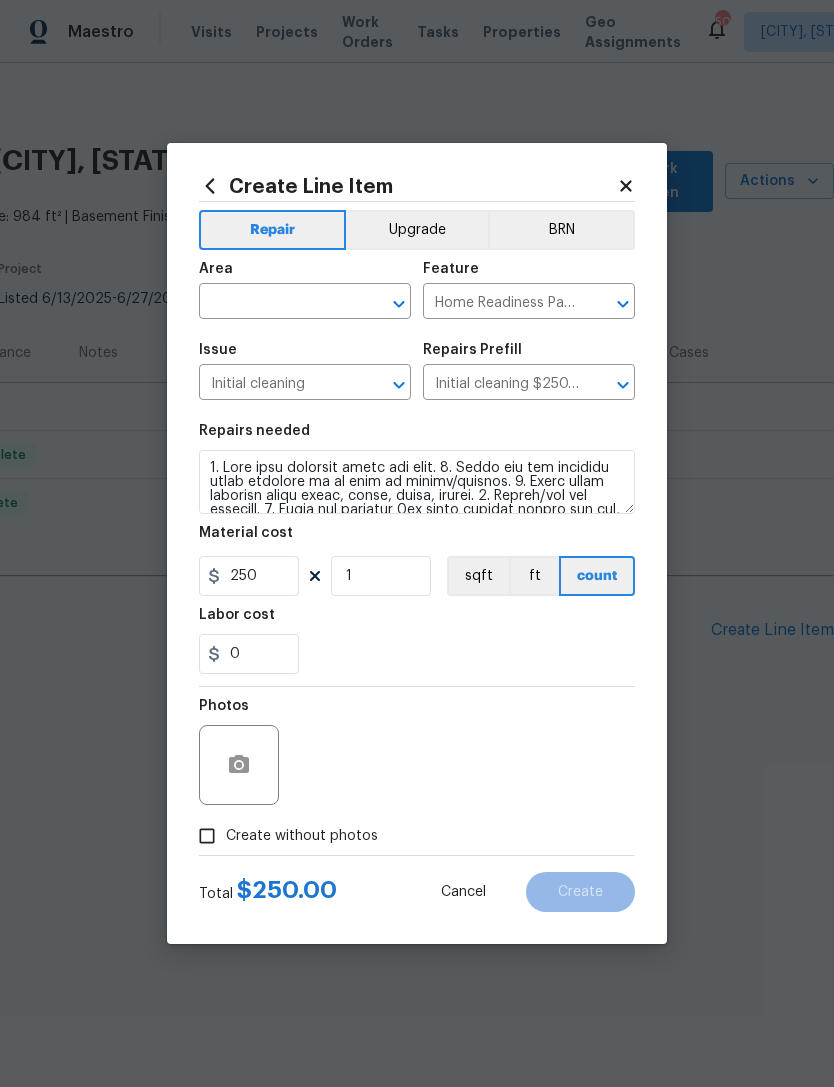 click at bounding box center (277, 303) 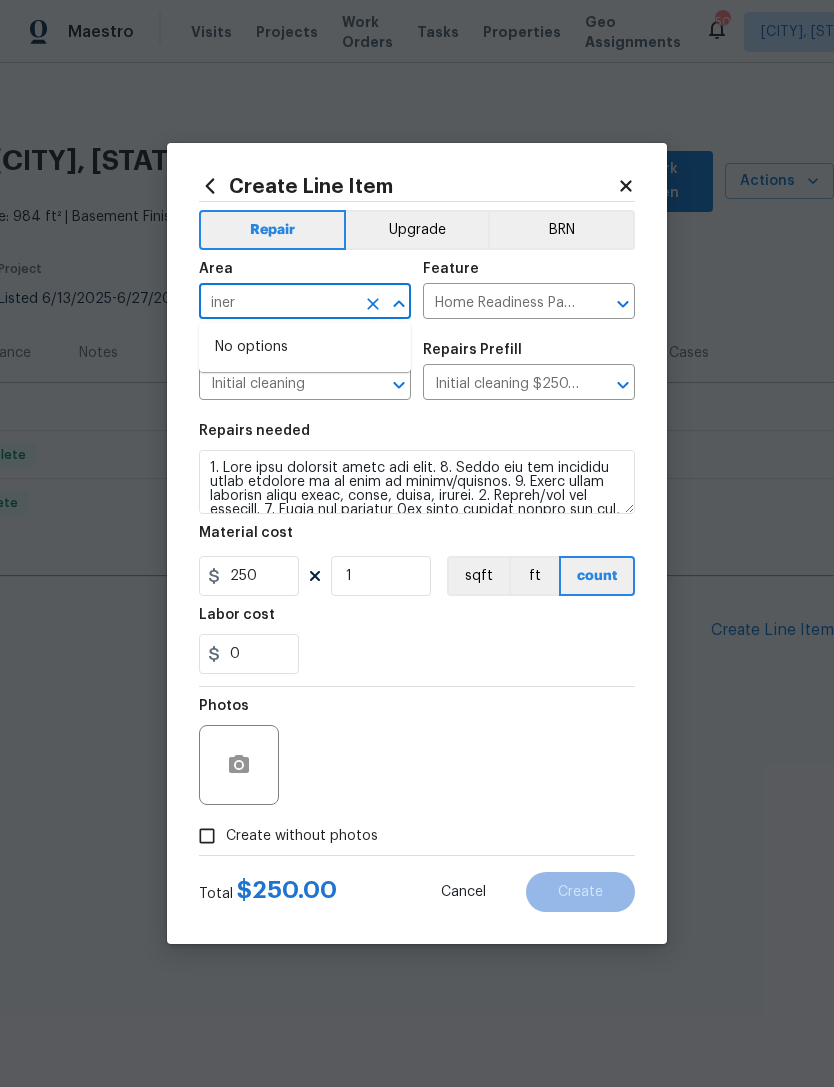 type on "iner" 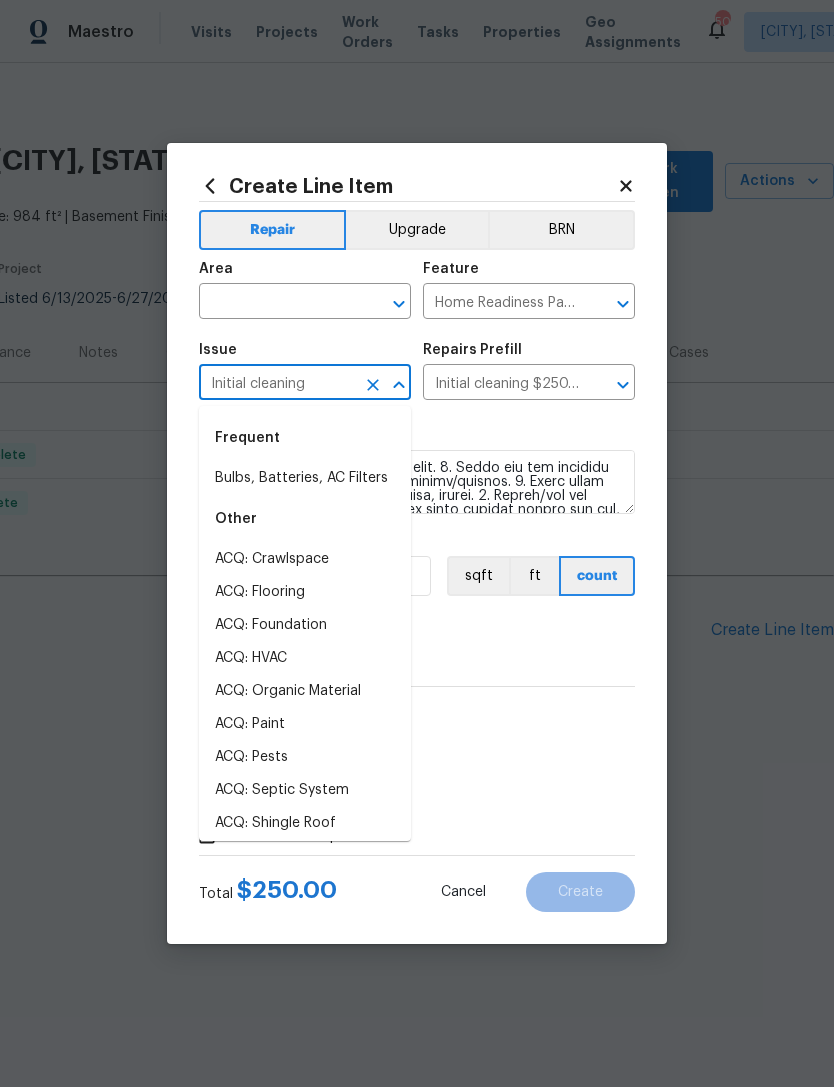 click on "Initial cleaning" at bounding box center [277, 384] 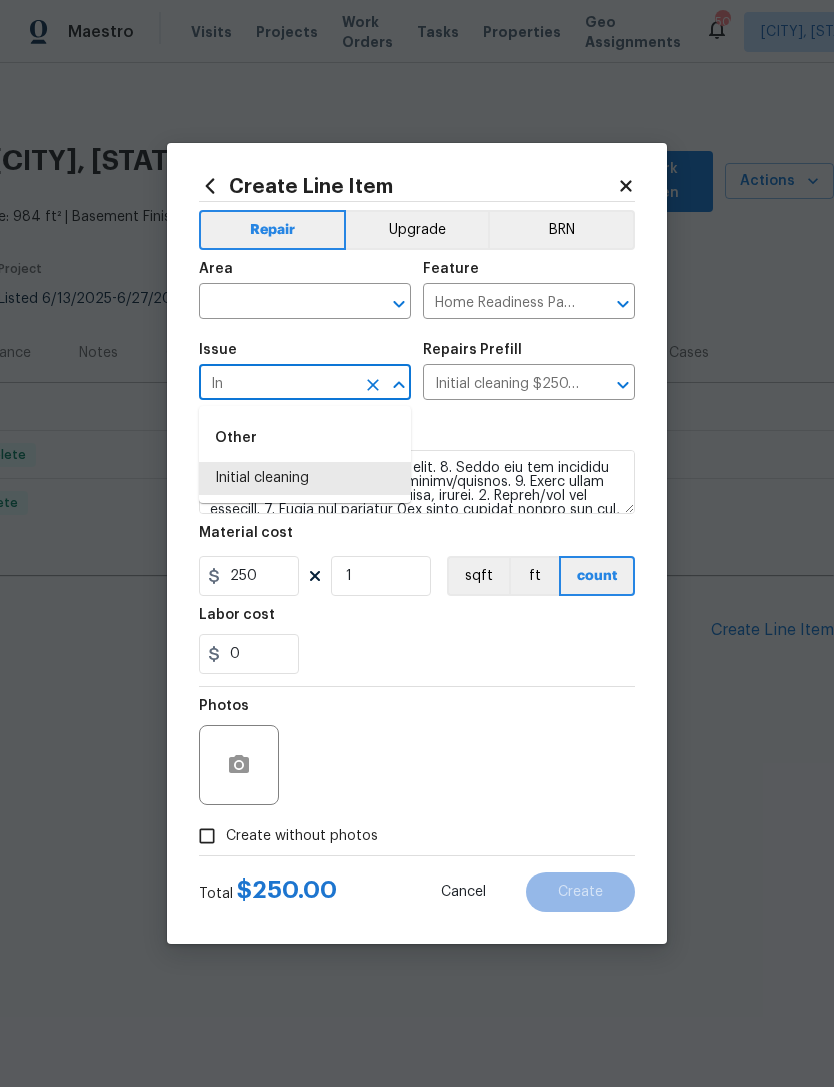 type on "I" 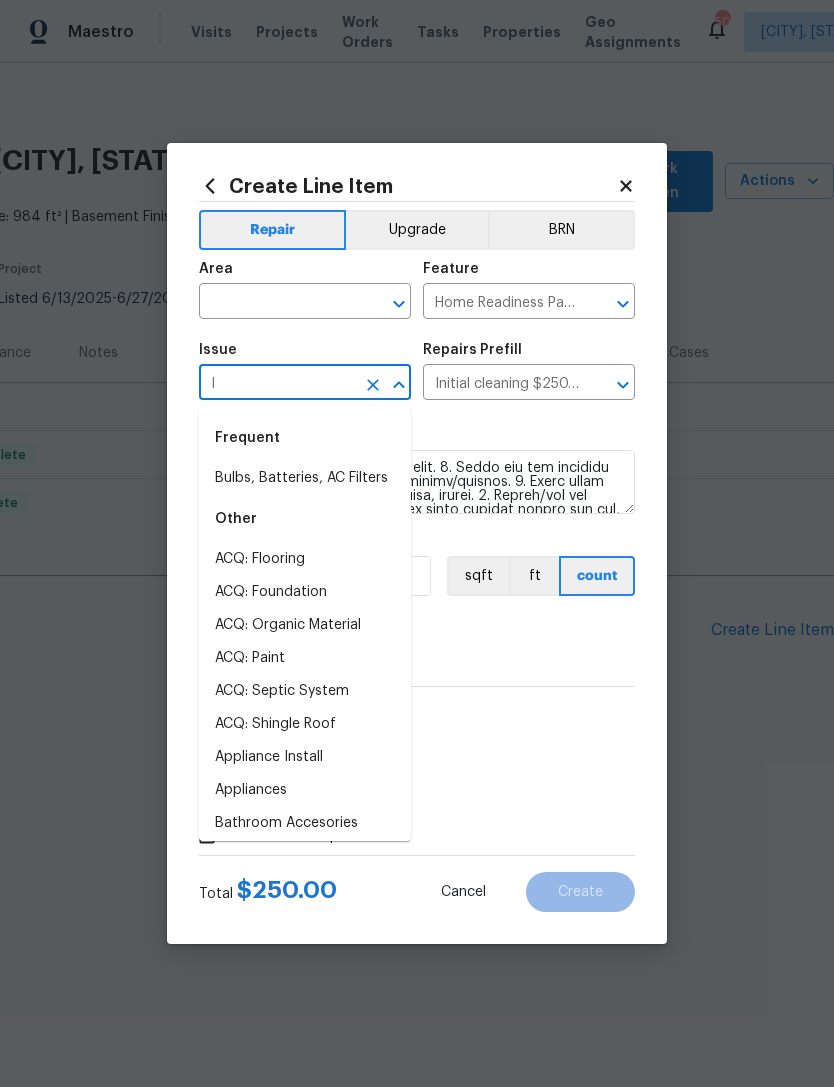 type 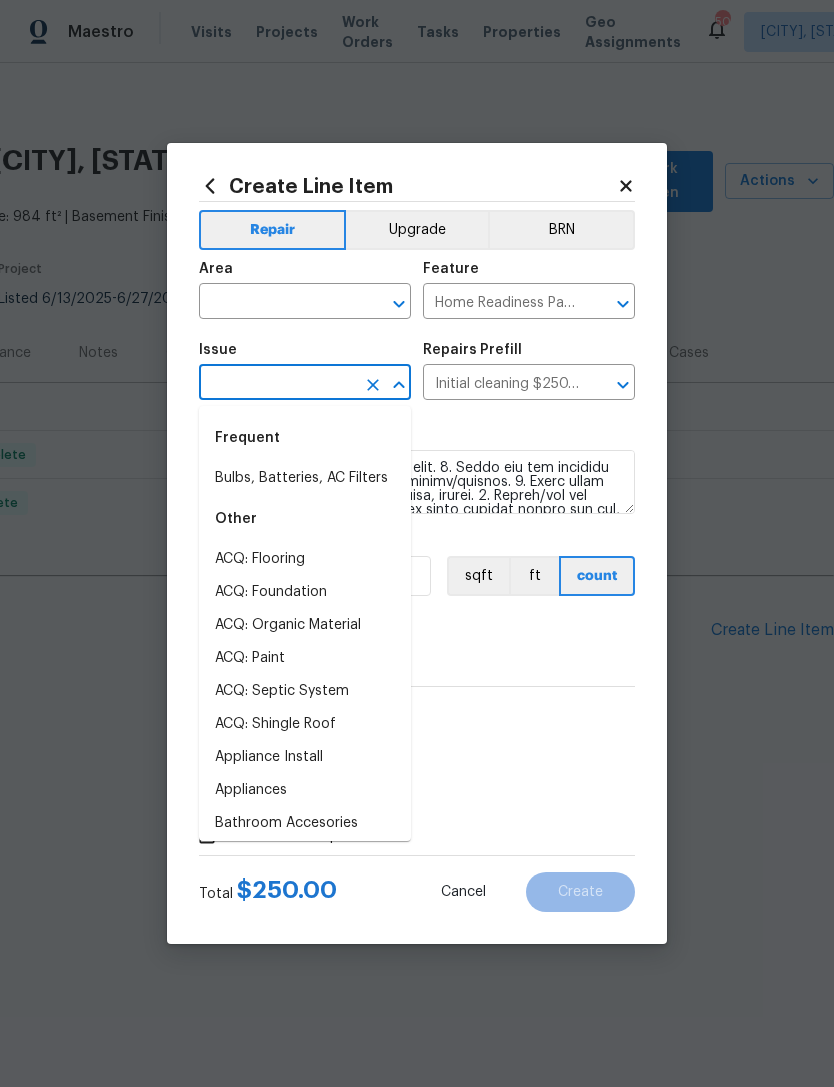 type 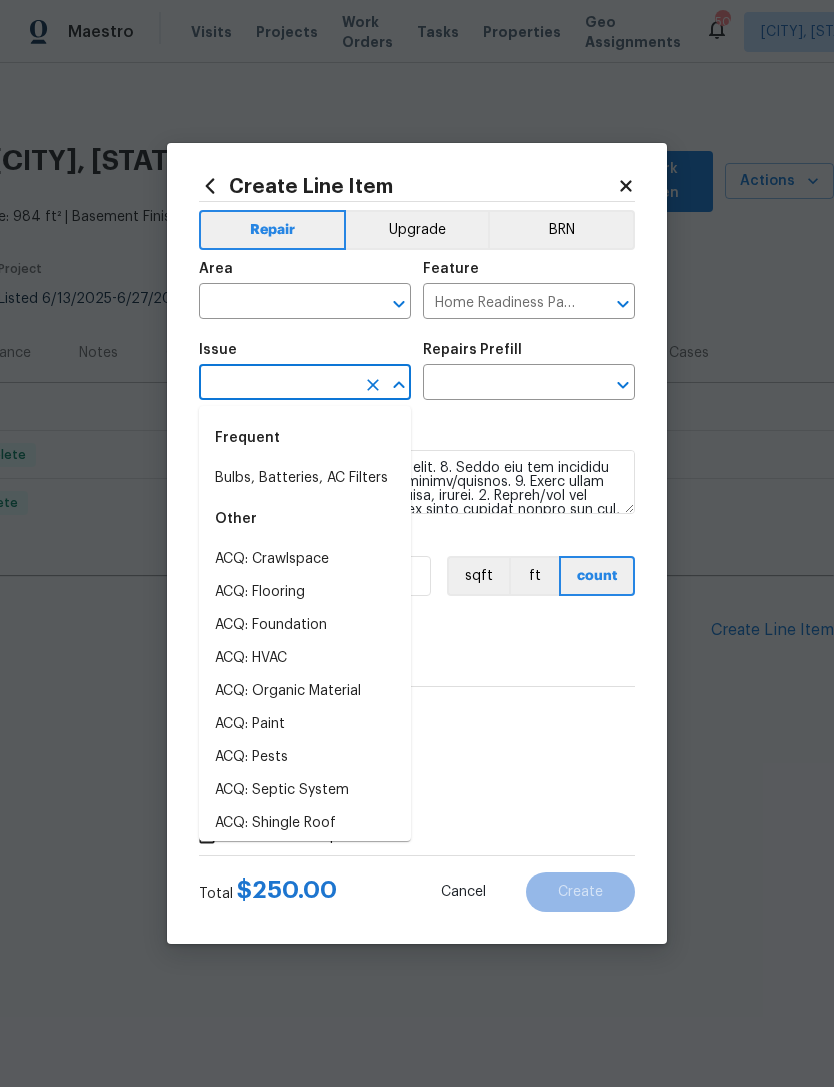 click 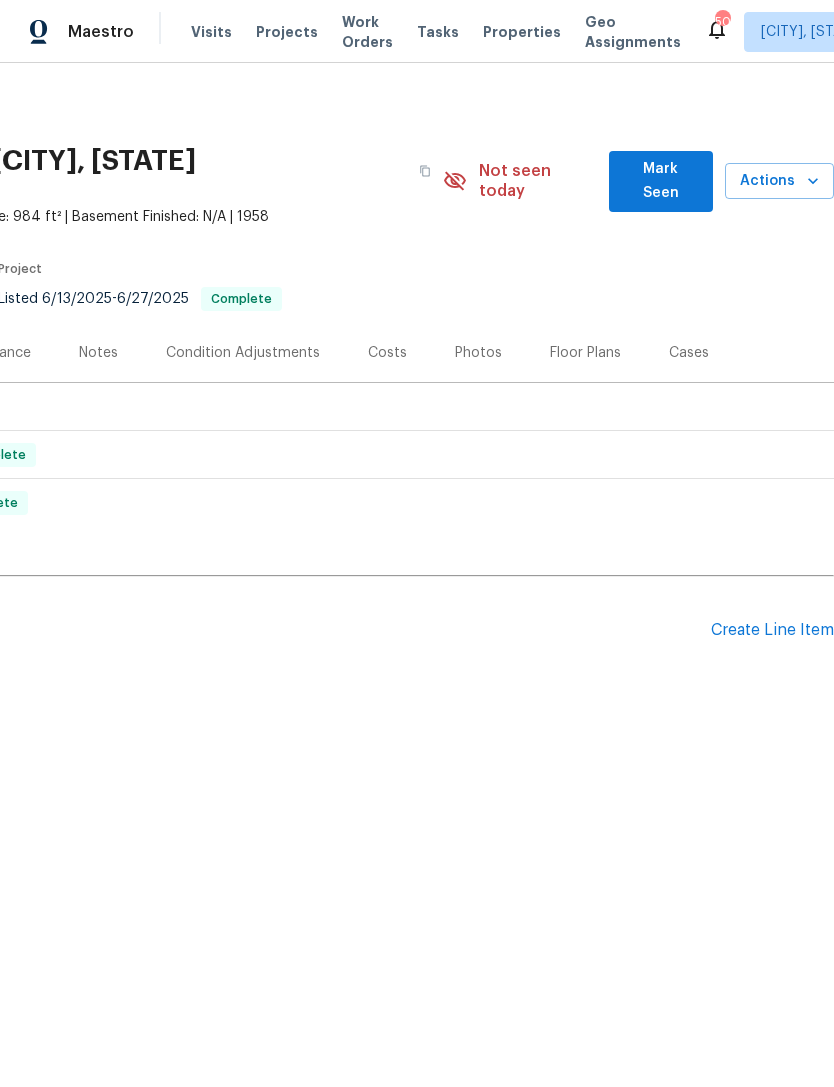 click on "Create Line Item" at bounding box center [772, 630] 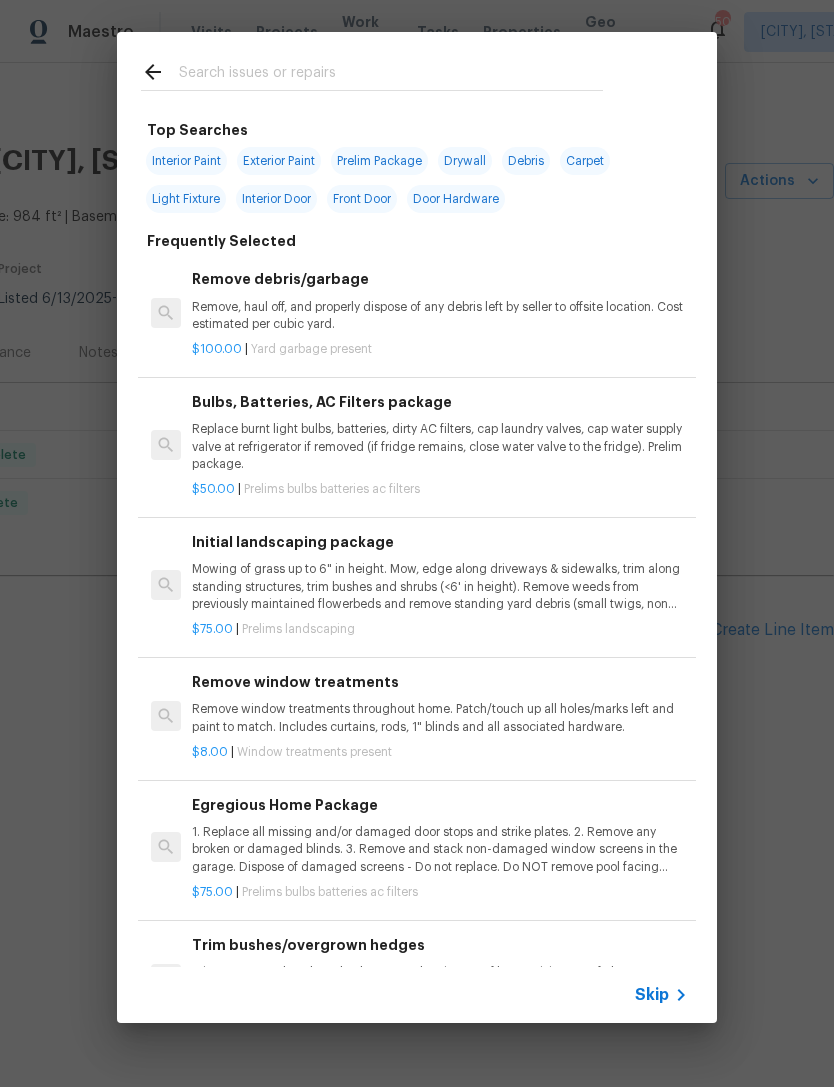 click at bounding box center (391, 75) 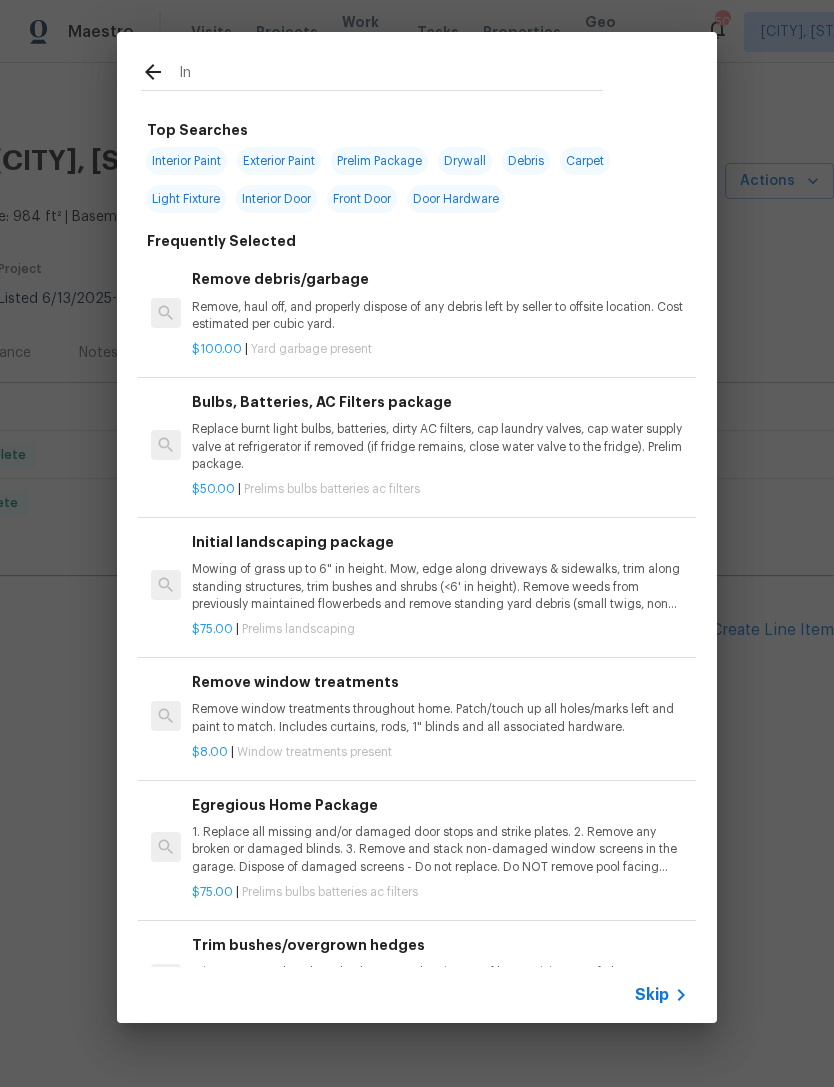 type on "Ini" 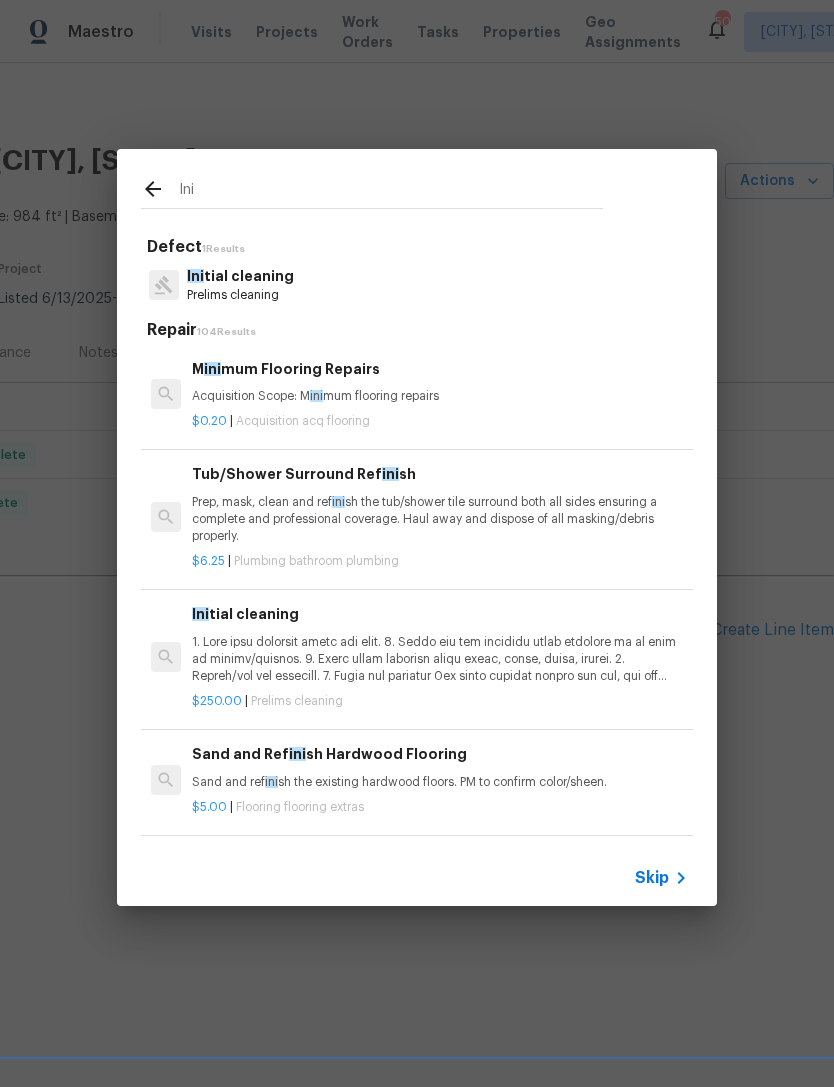 click on "Ini tial cleaning" at bounding box center (240, 276) 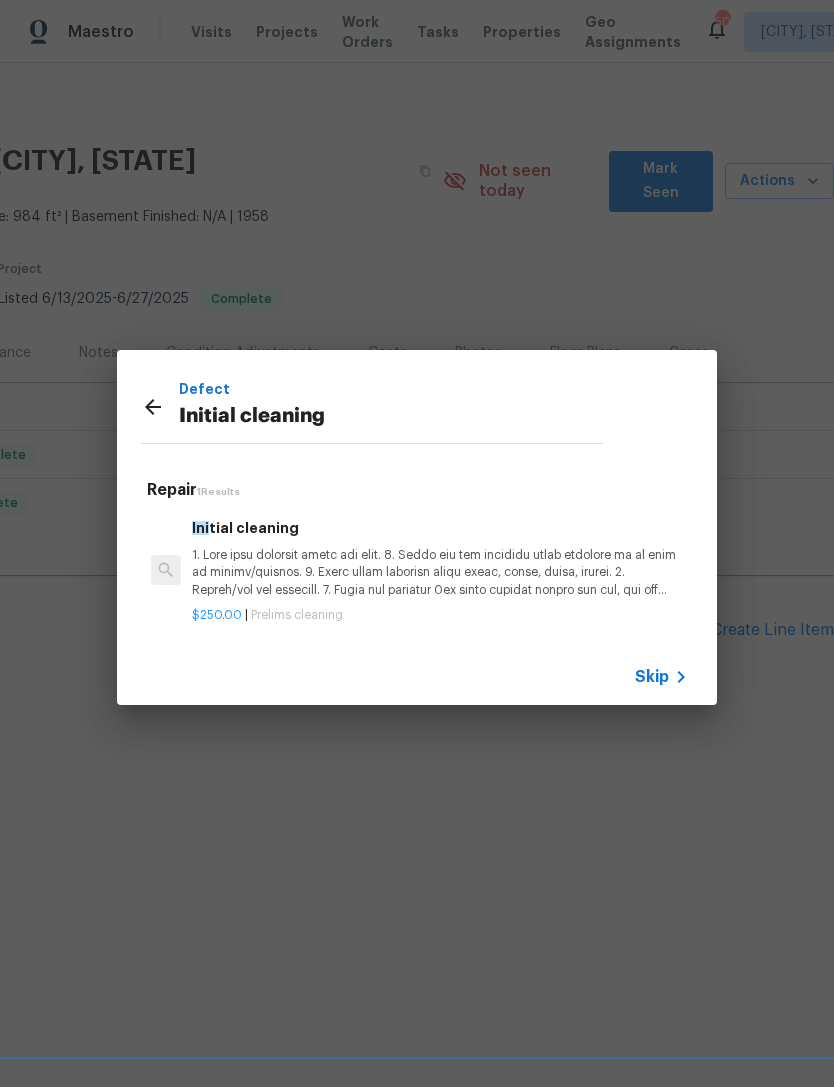 click at bounding box center [440, 572] 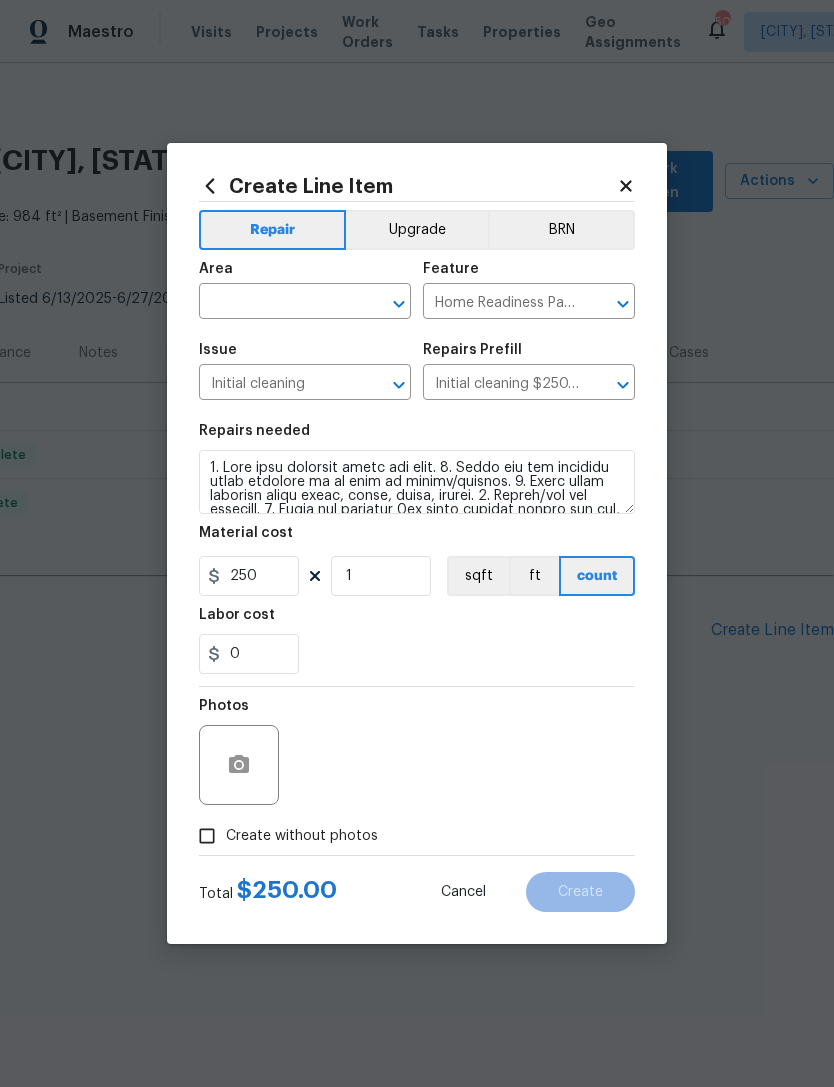 click 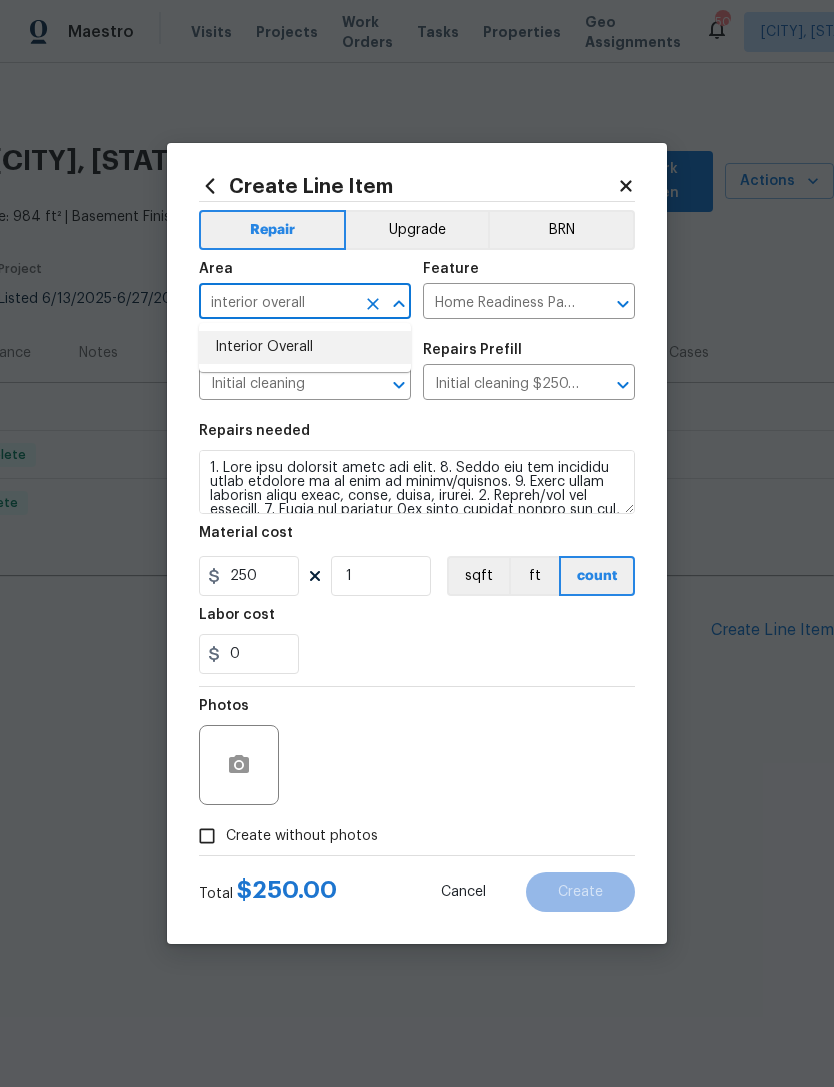 click on "Interior Overall" at bounding box center [305, 347] 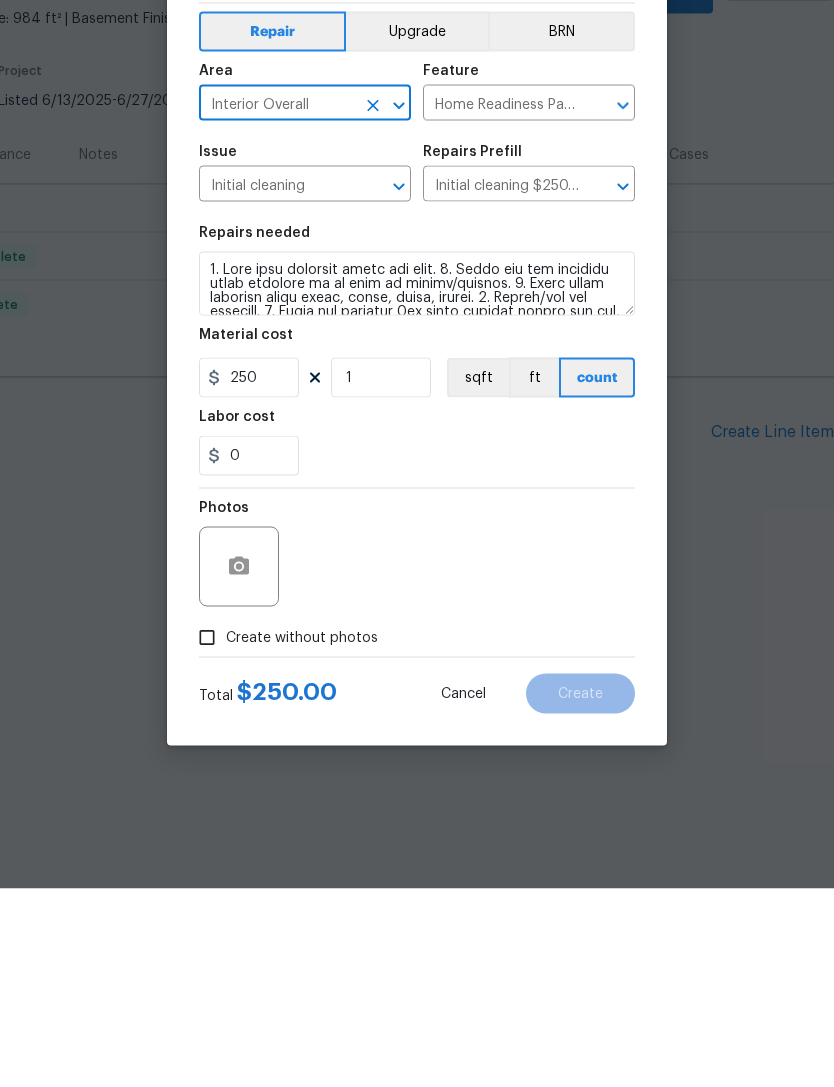 click on "Create without photos" at bounding box center [207, 836] 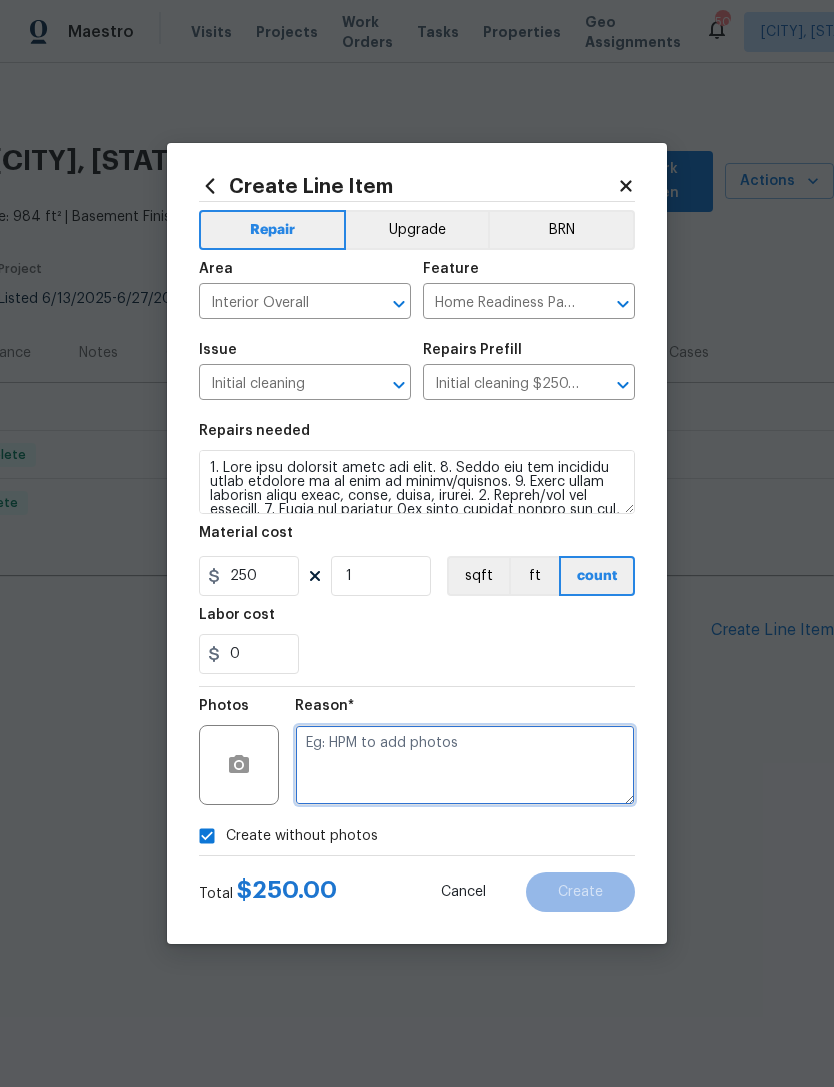 click at bounding box center (465, 765) 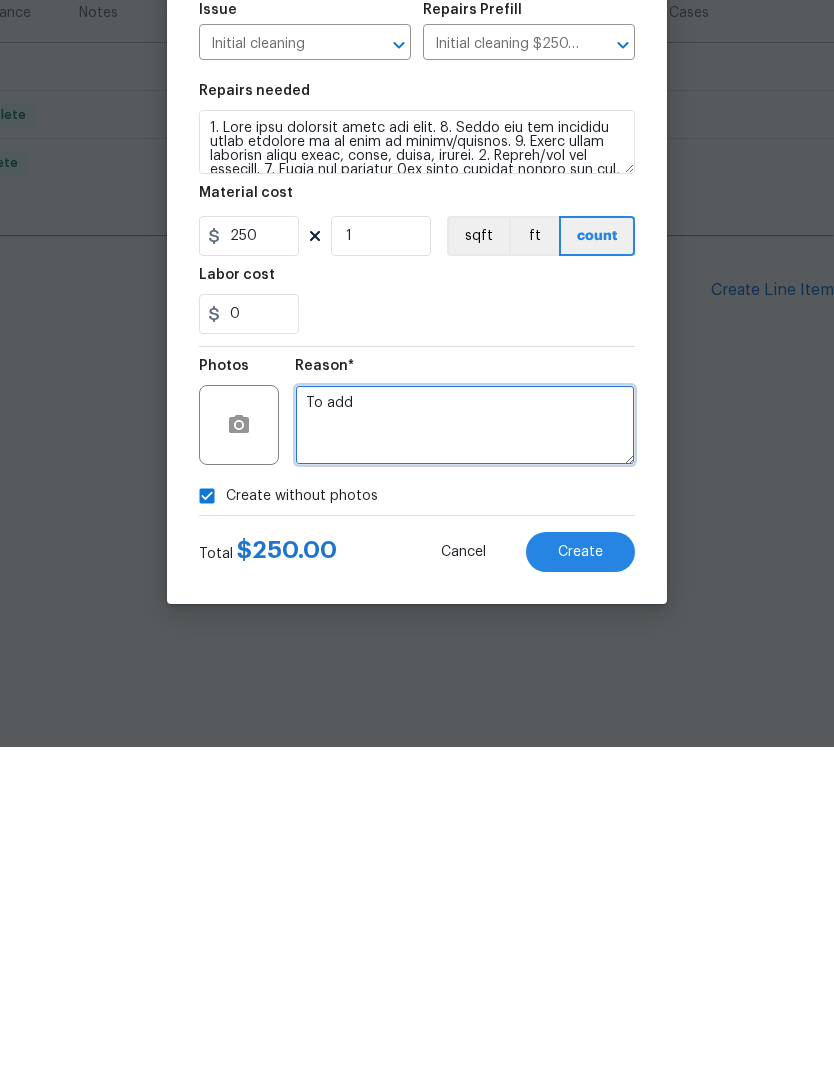 type on "To add" 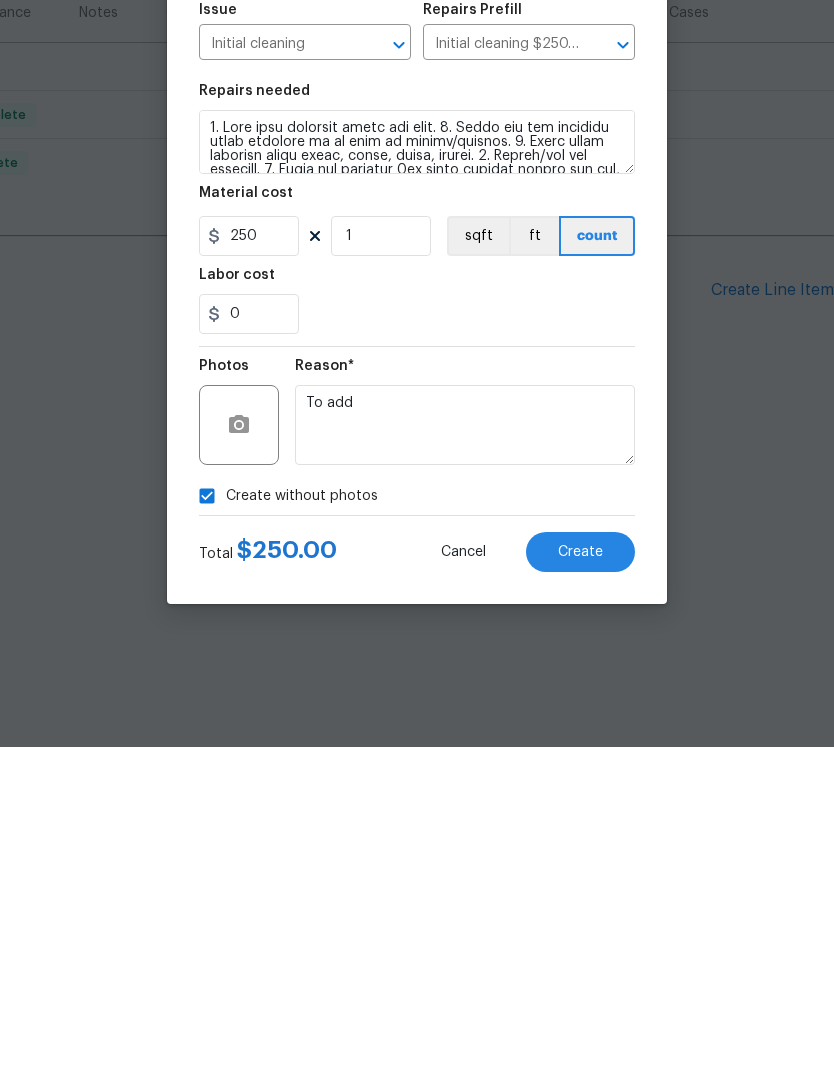 click on "Create" at bounding box center (580, 892) 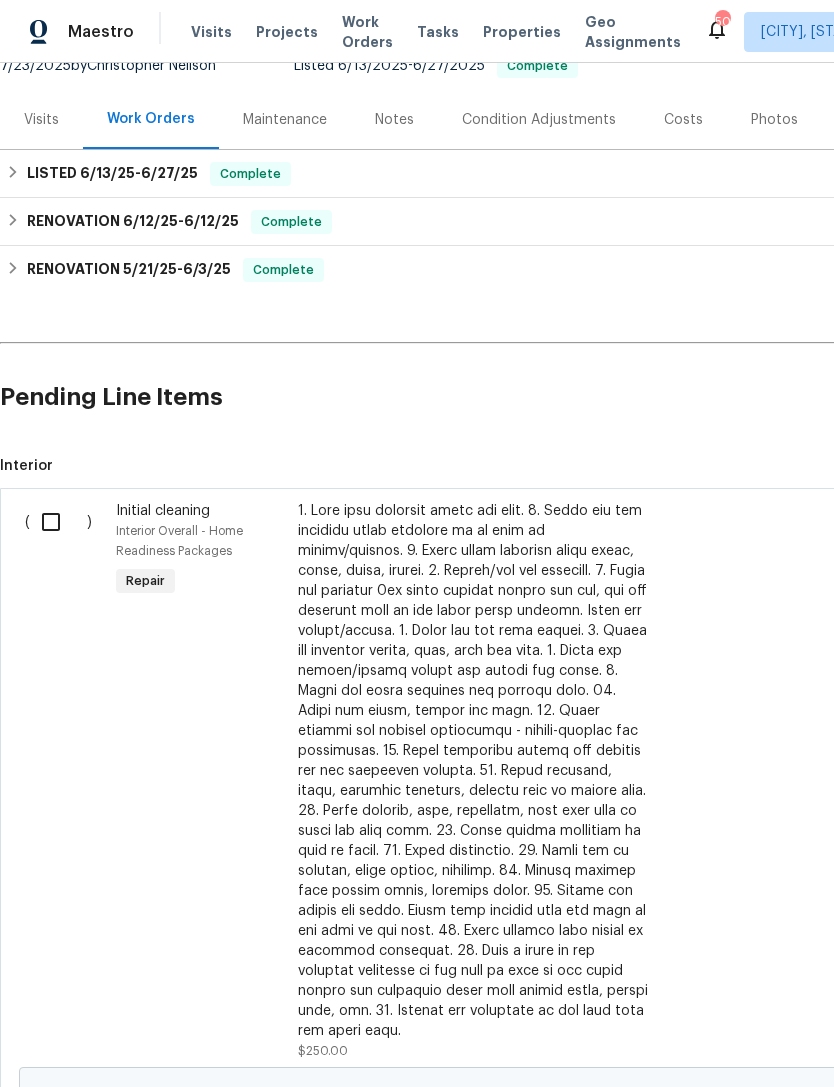 scroll, scrollTop: 233, scrollLeft: 0, axis: vertical 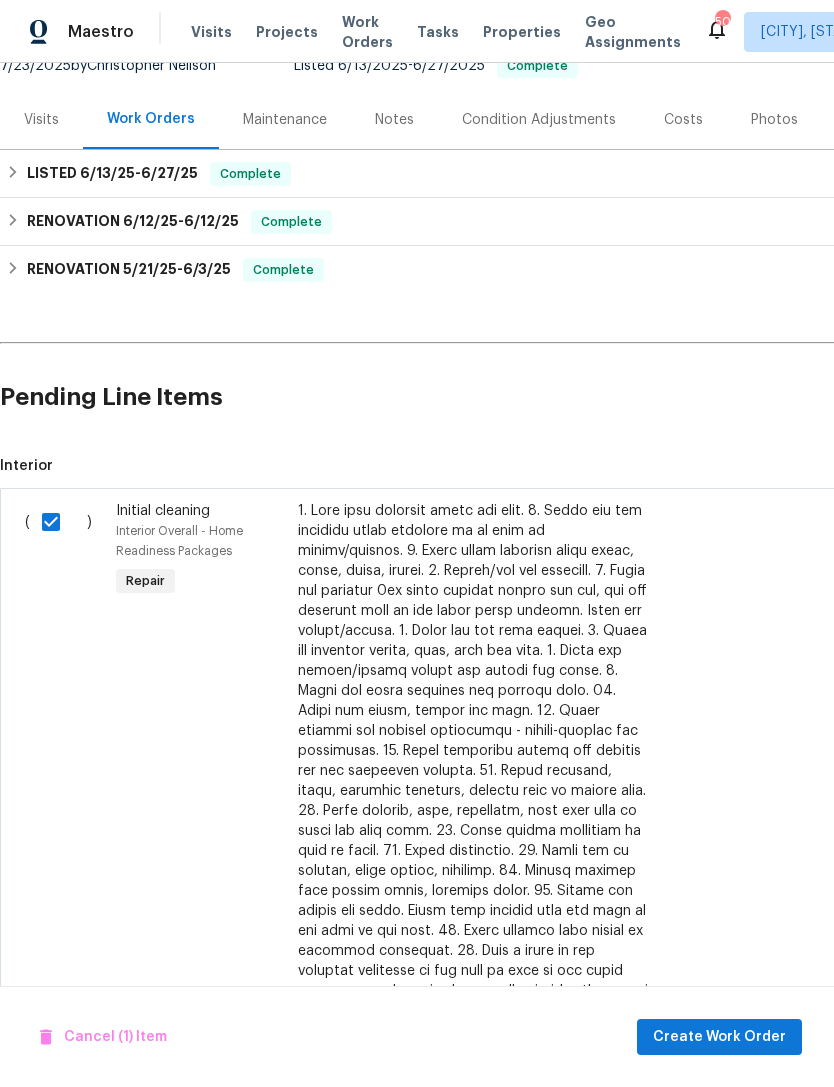 click at bounding box center [58, 522] 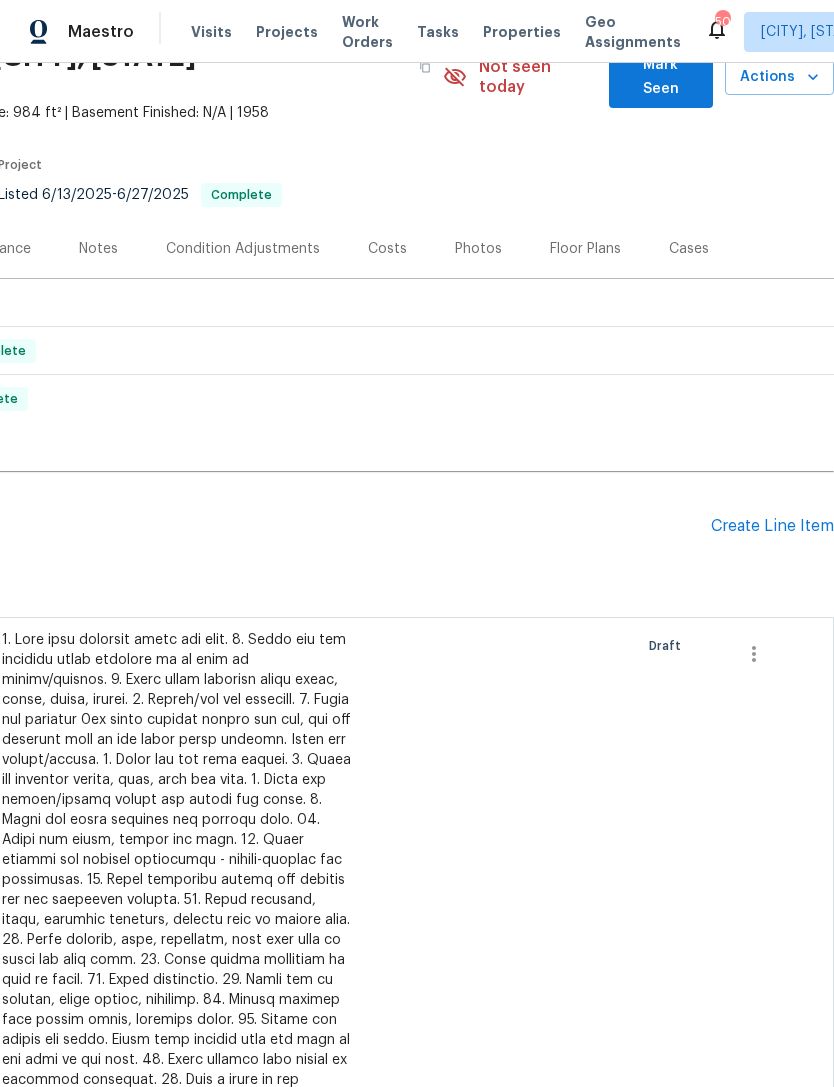 scroll, scrollTop: 104, scrollLeft: 296, axis: both 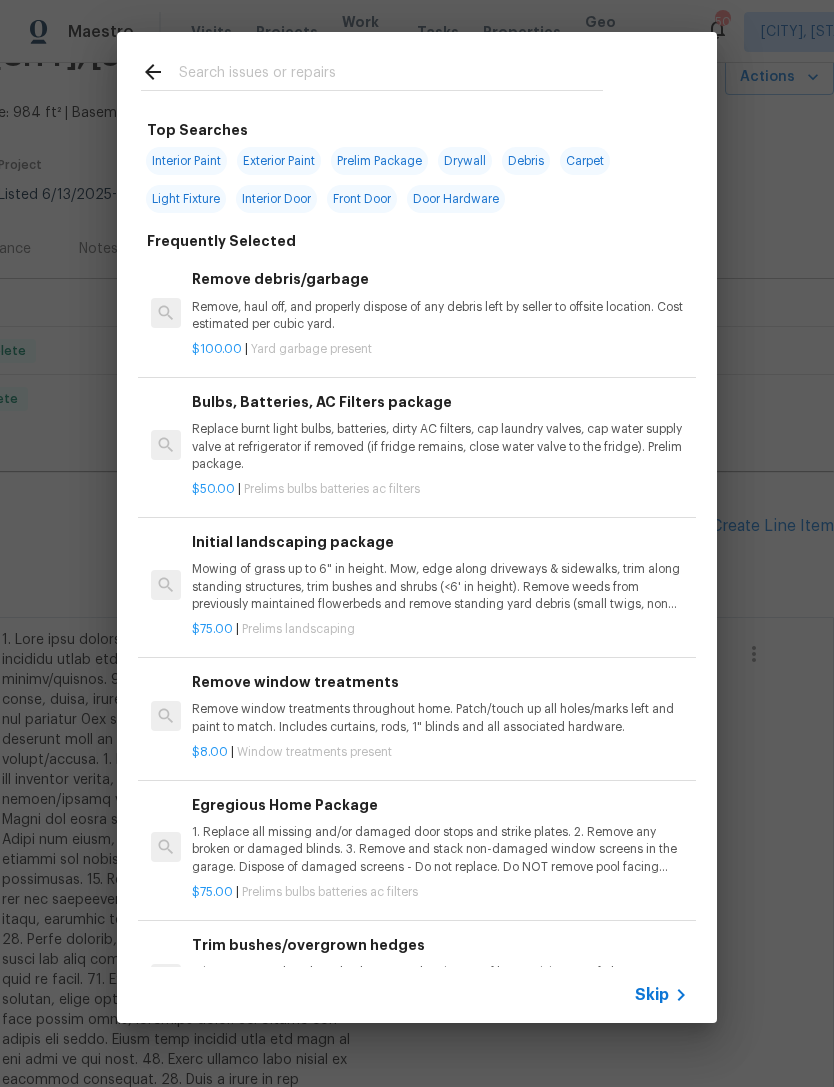 click at bounding box center [372, 71] 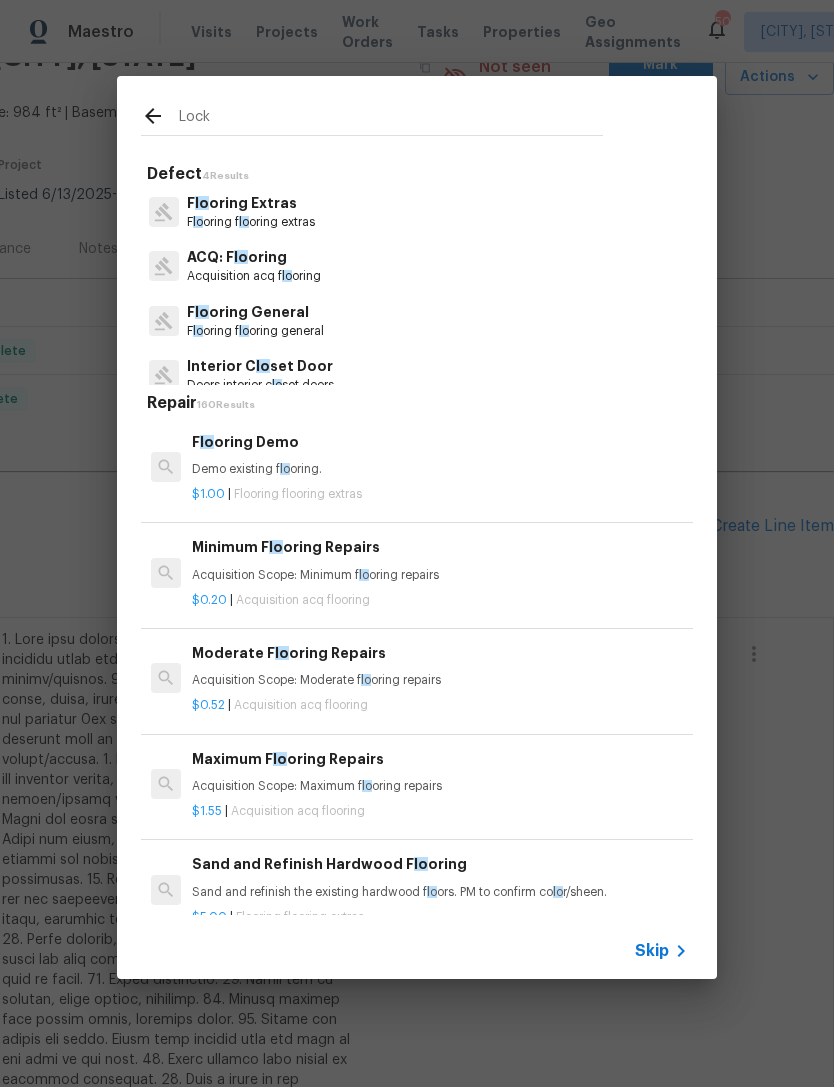 type on "Locks" 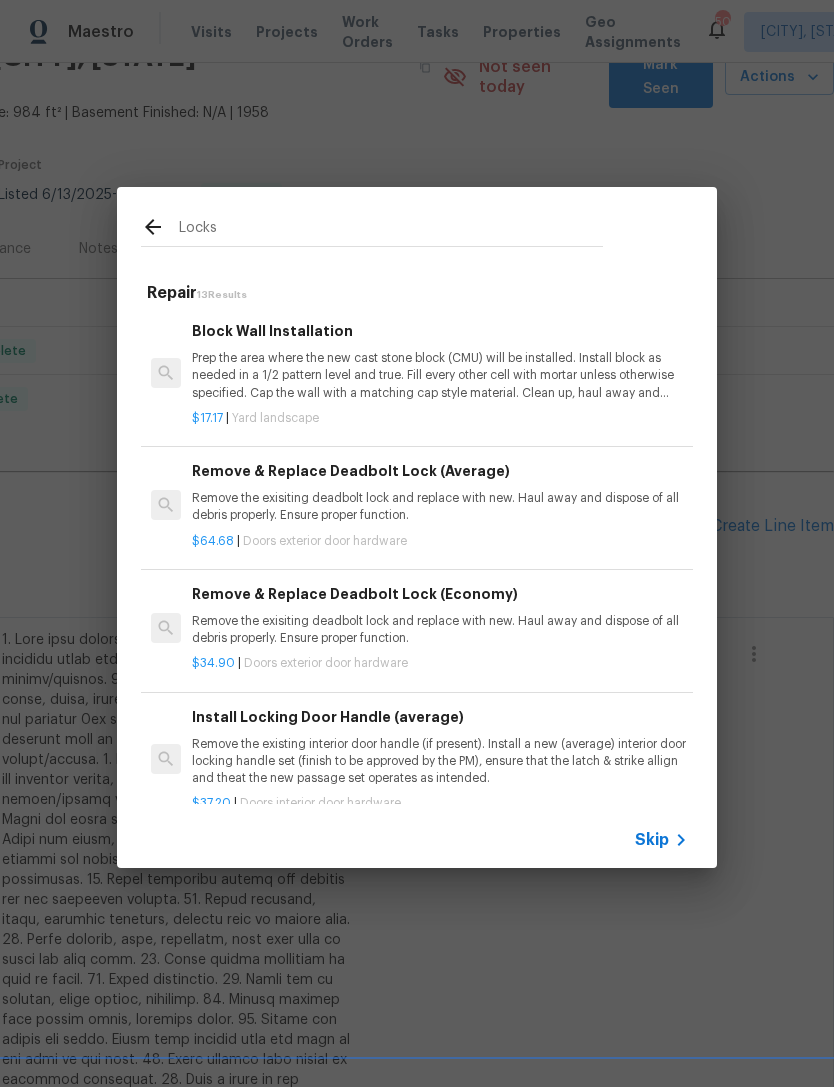 click on "Remove the exisiting deadbolt lock and replace with new. Haul away and dispose of all debris properly. Ensure proper function." at bounding box center (440, 507) 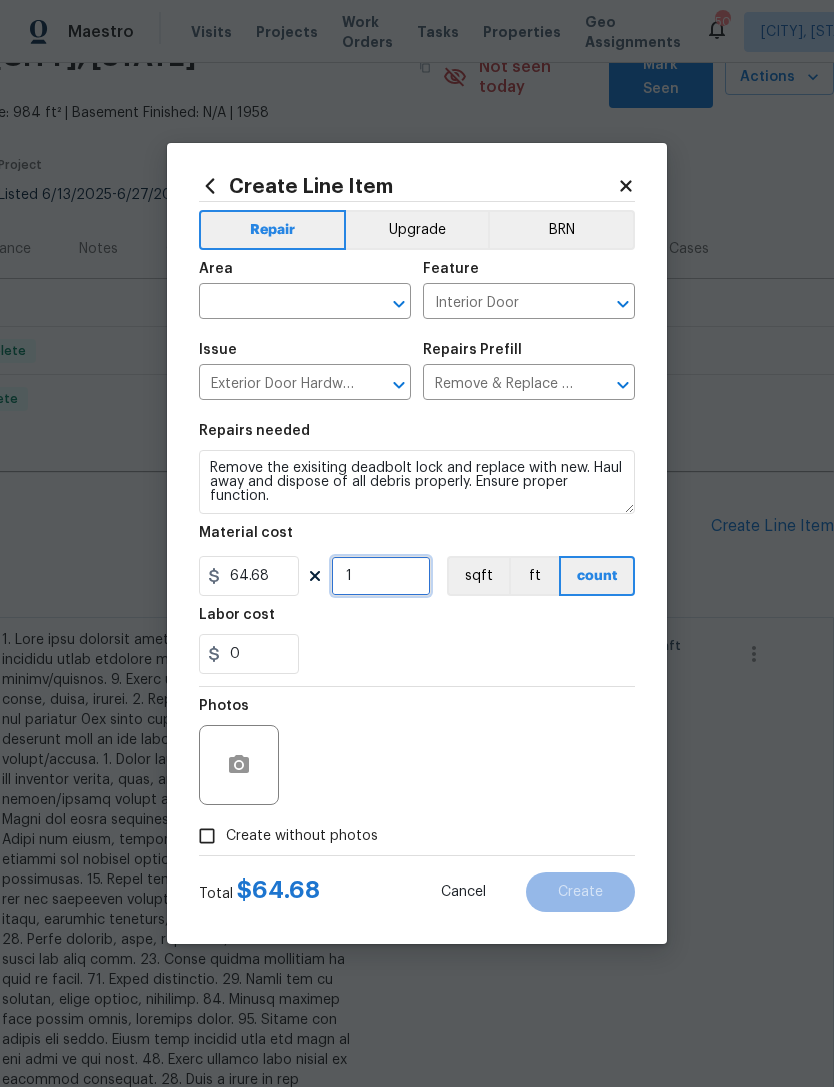 click on "1" at bounding box center [381, 576] 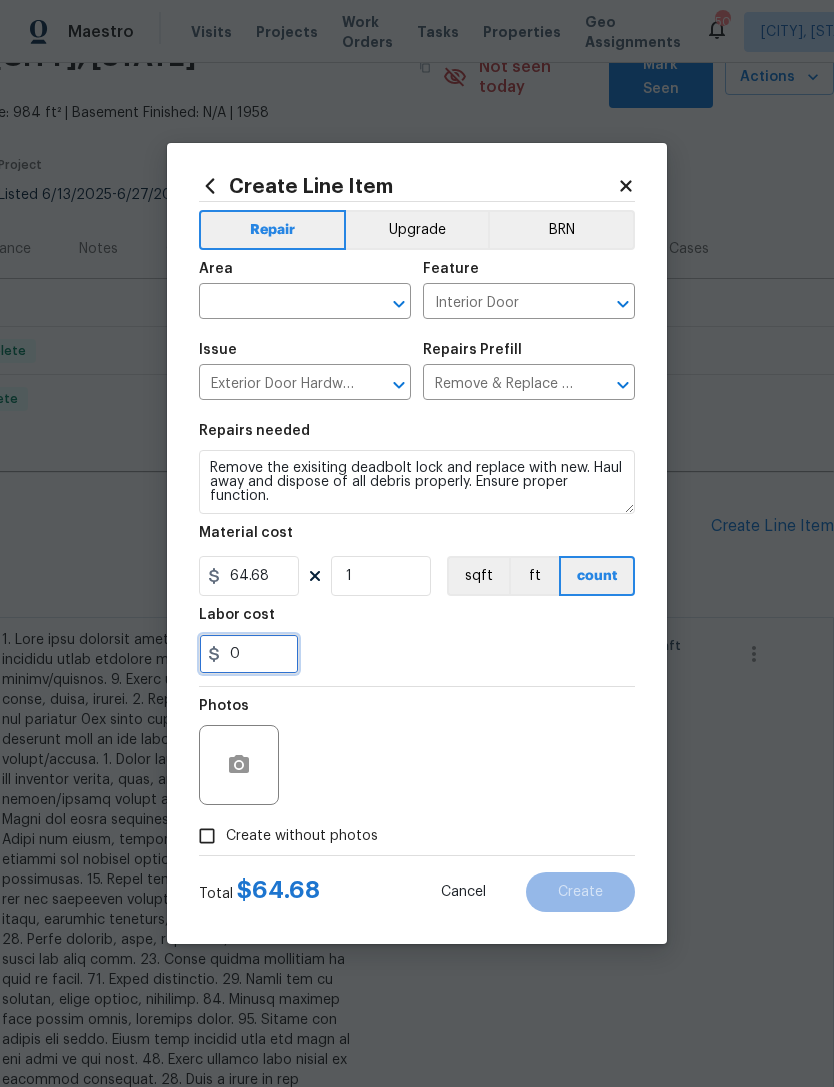 click on "0" at bounding box center (249, 654) 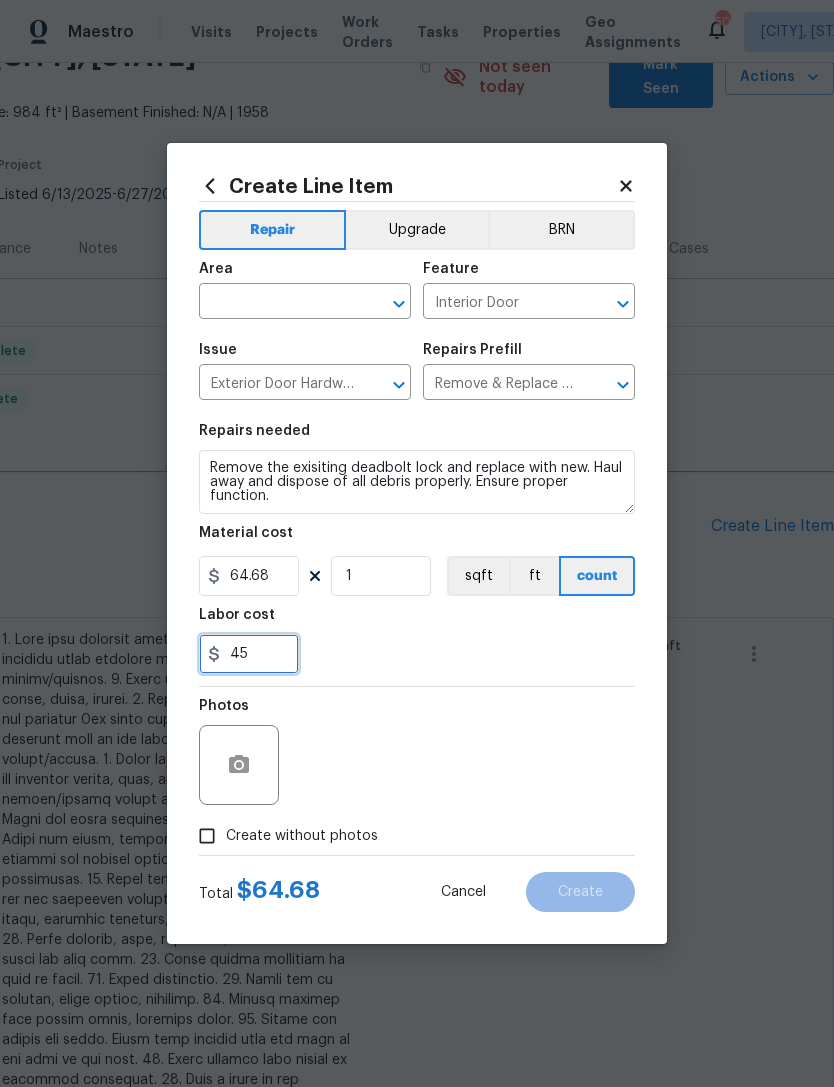 type on "45" 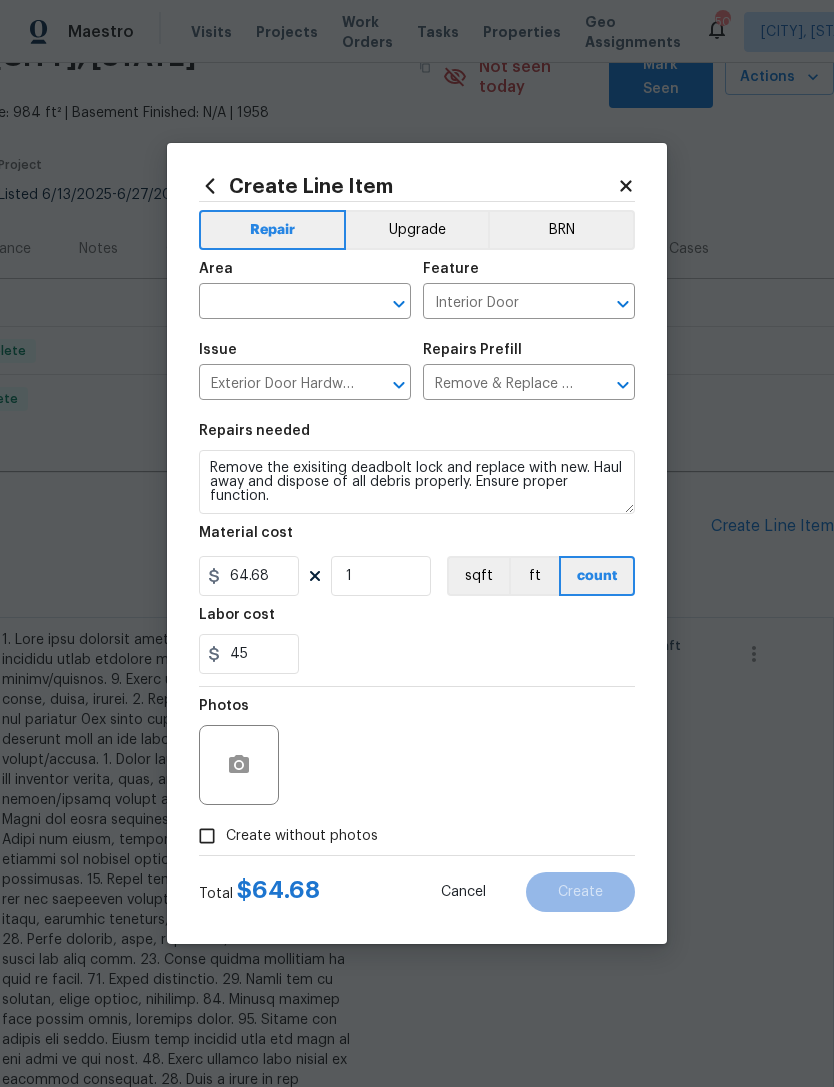 click on "Repairs needed Remove the exisiting deadbolt lock and replace with new. Haul away and dispose of all debris properly. Ensure proper function. Material cost 64.68 1 sqft ft count Labor cost 45" at bounding box center (417, 549) 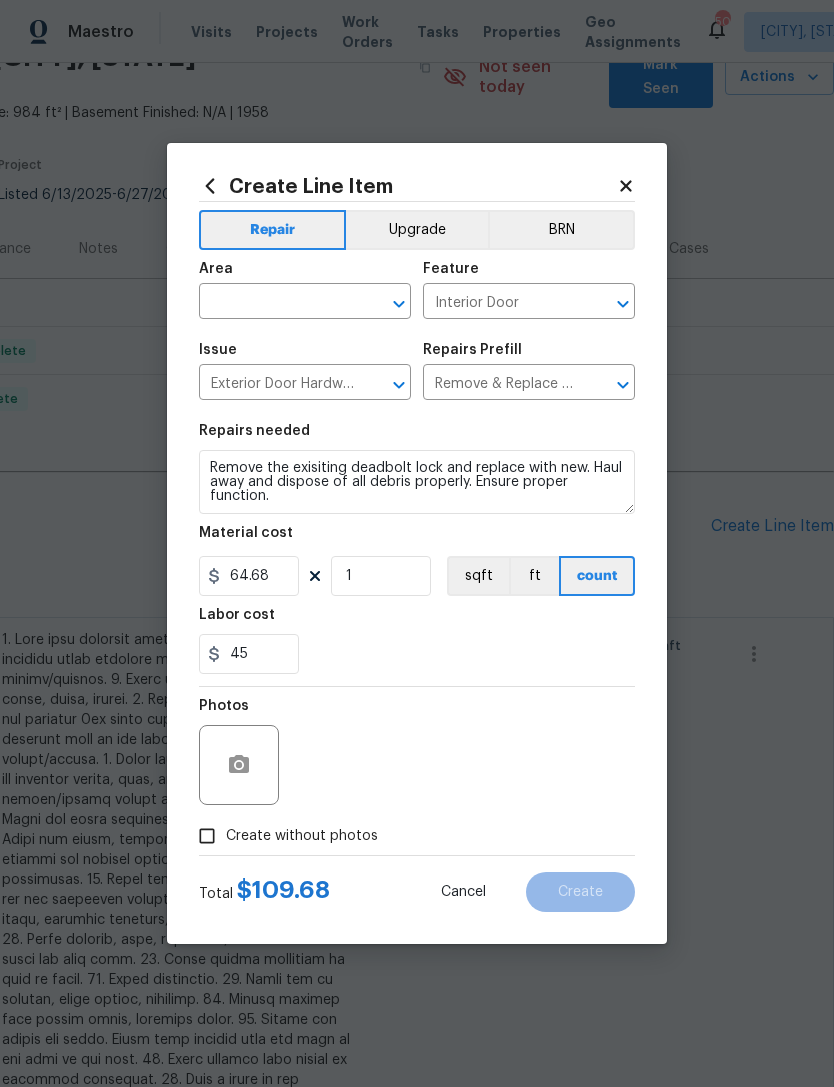 click on "Create without photos" at bounding box center (207, 836) 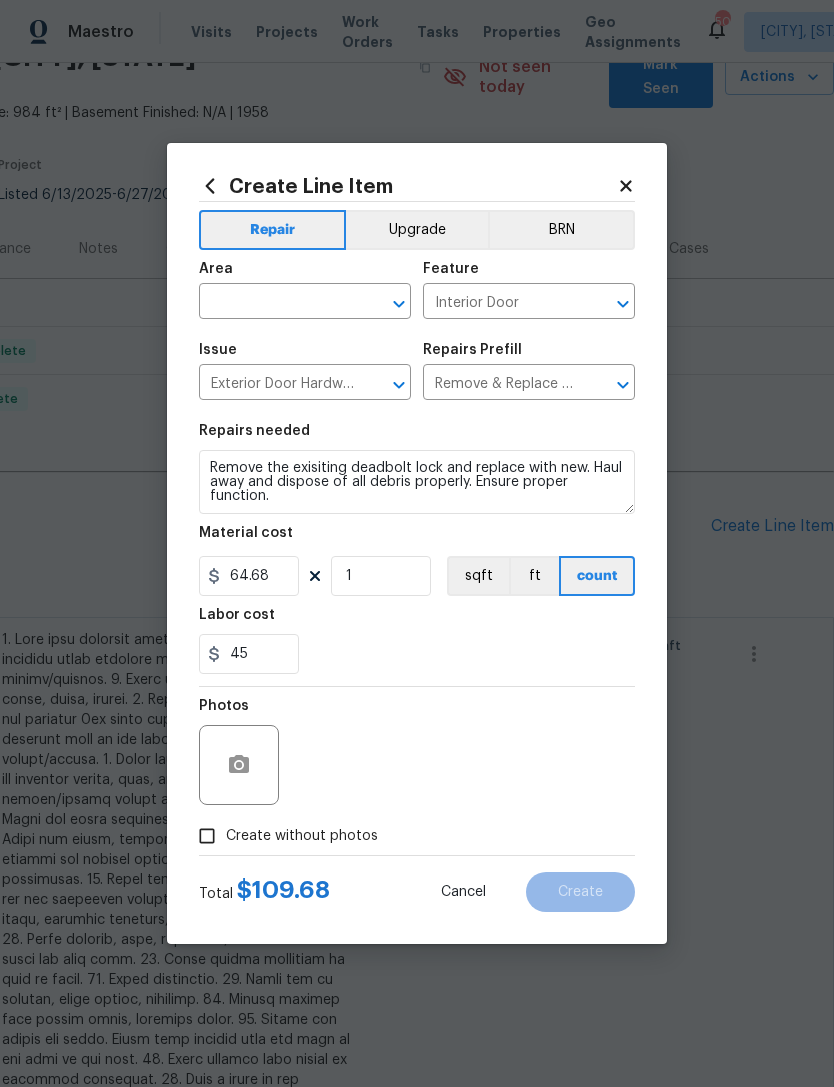 checkbox on "true" 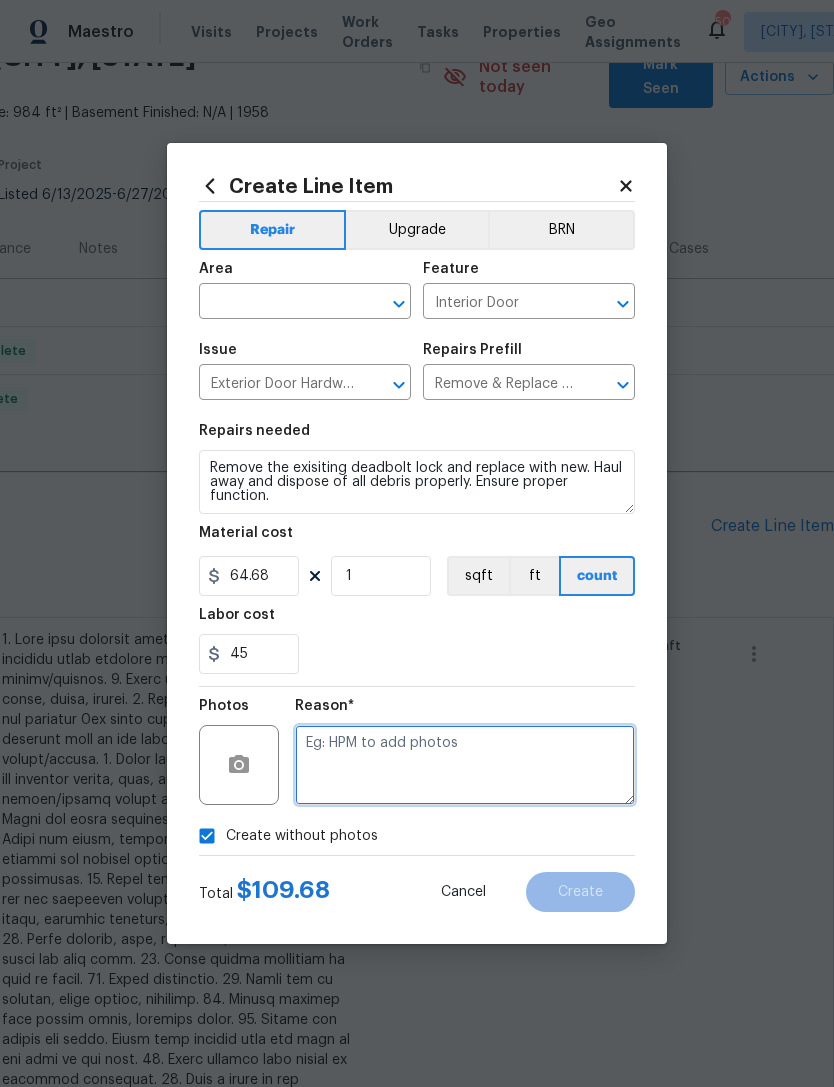 click at bounding box center [465, 765] 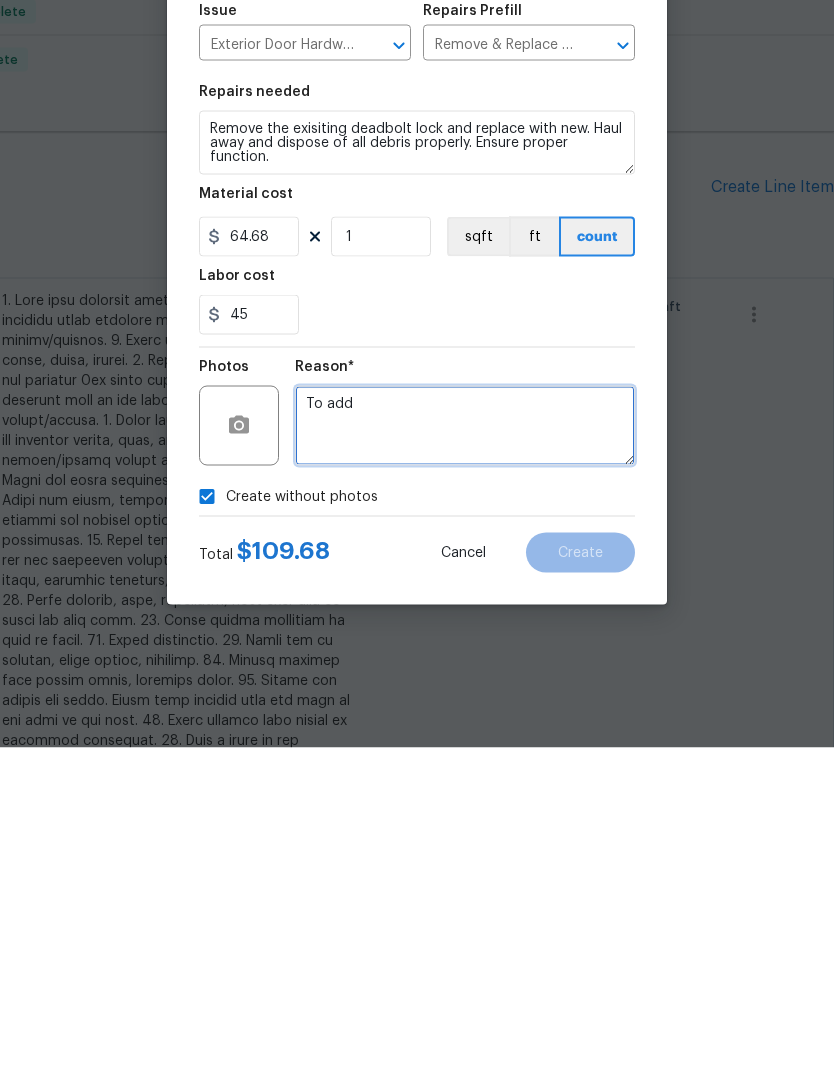 click on "To add" at bounding box center [465, 765] 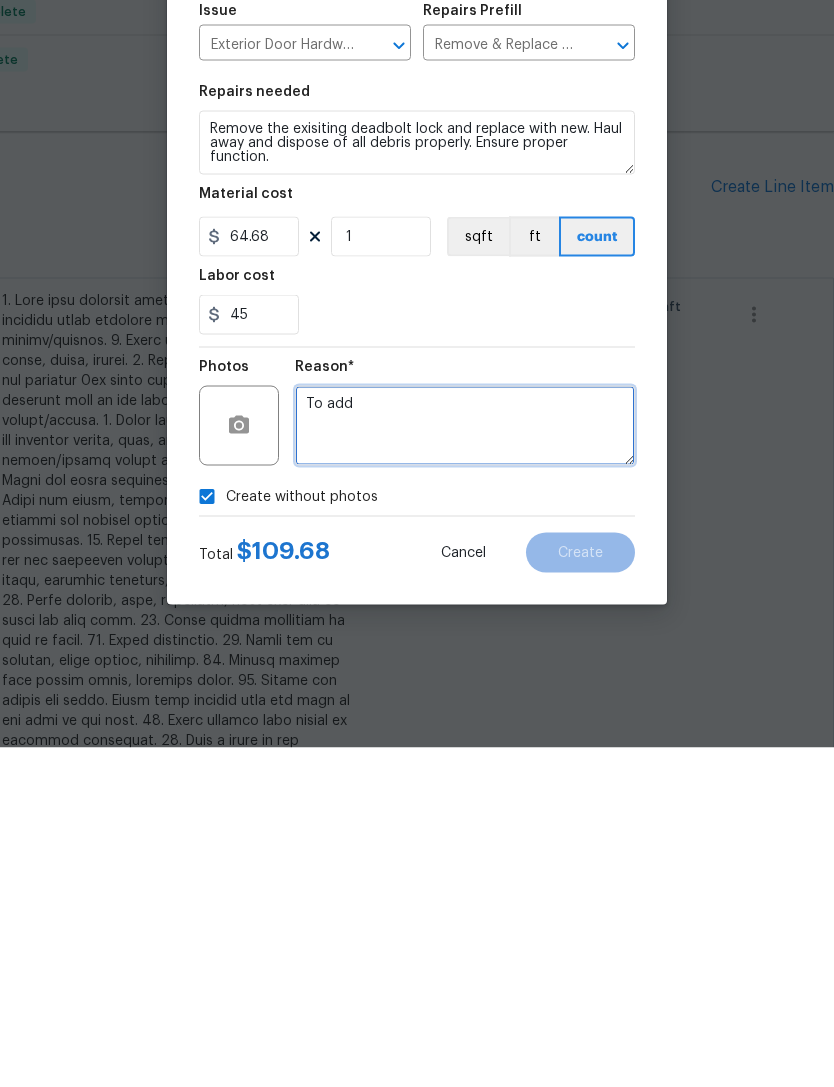 type on "To add" 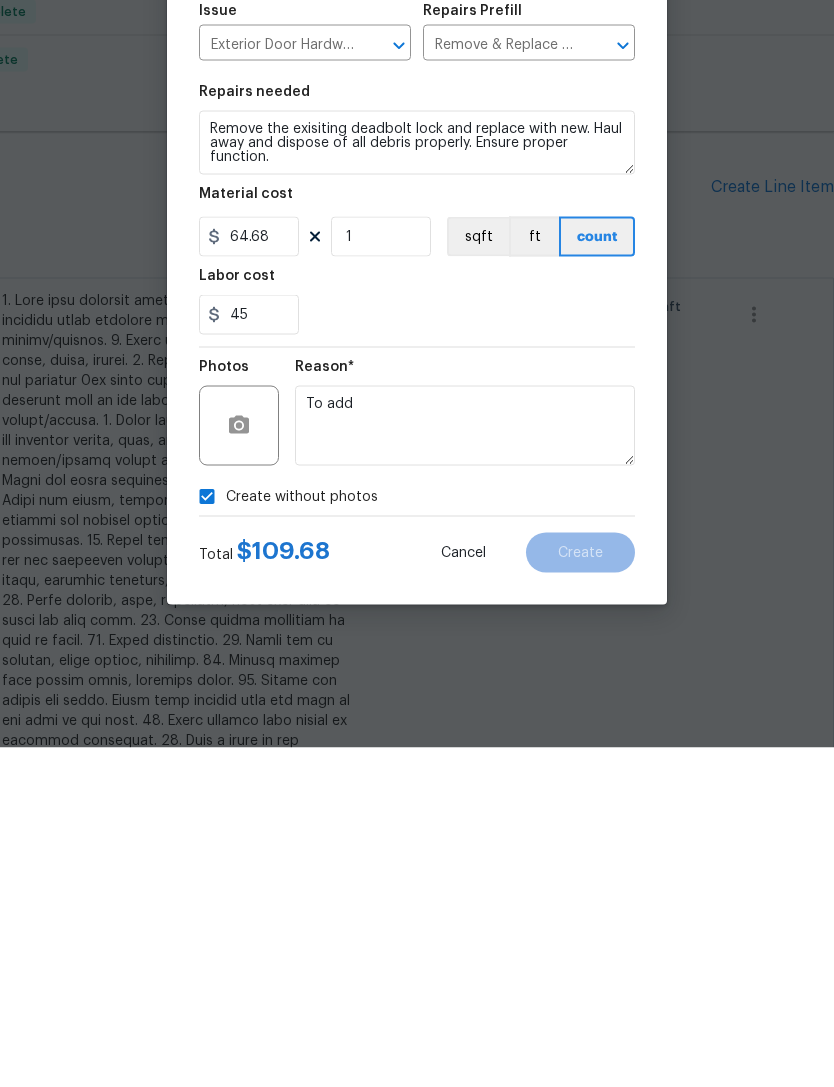 click on "Repairs needed" at bounding box center [417, 437] 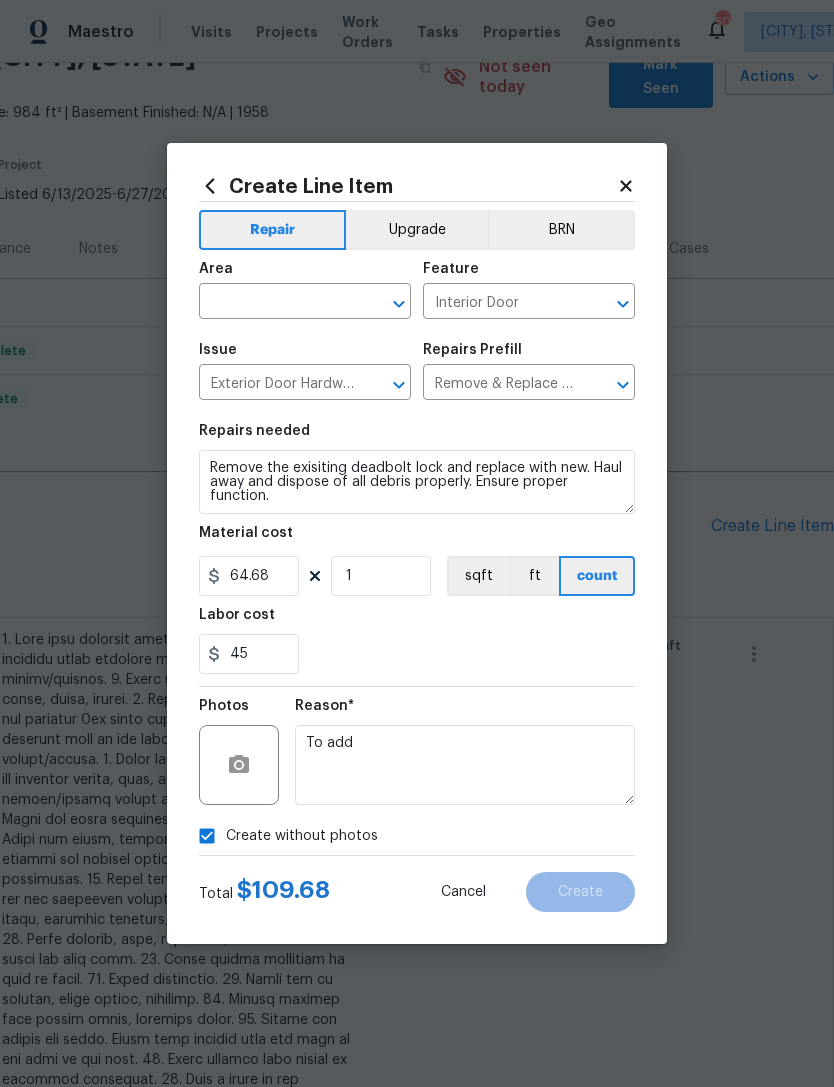click 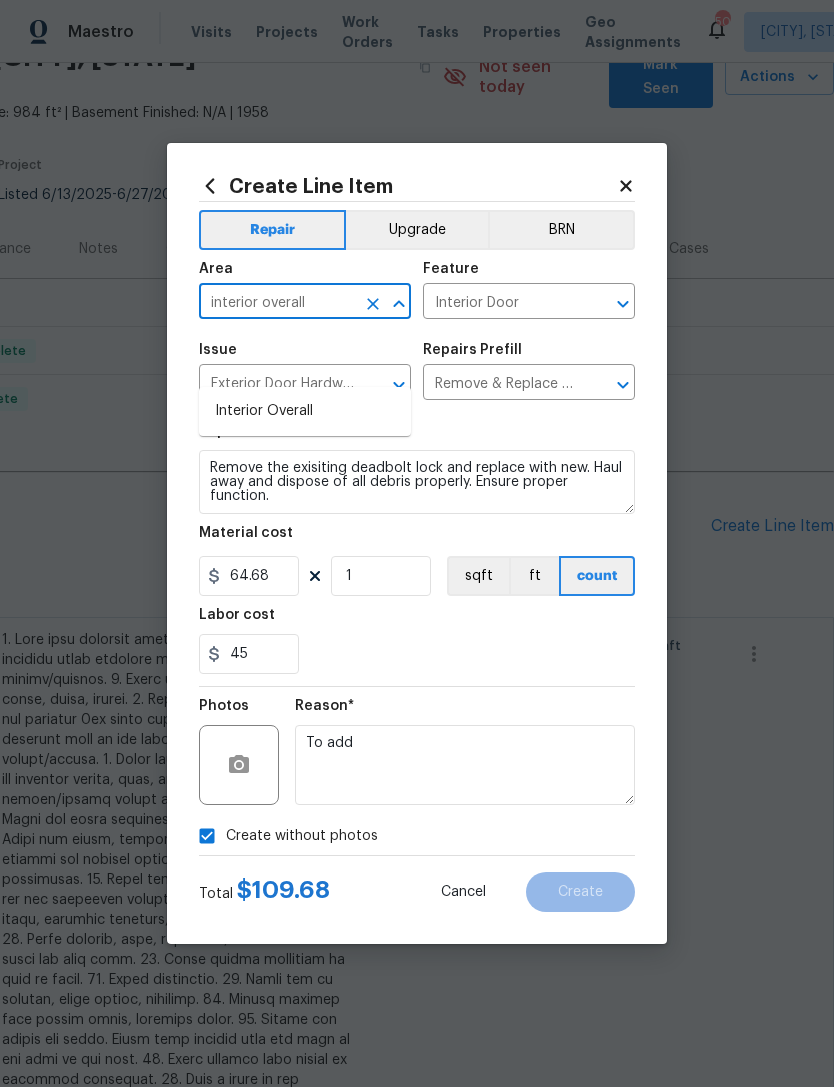 click on "Interior Overall" at bounding box center [305, 411] 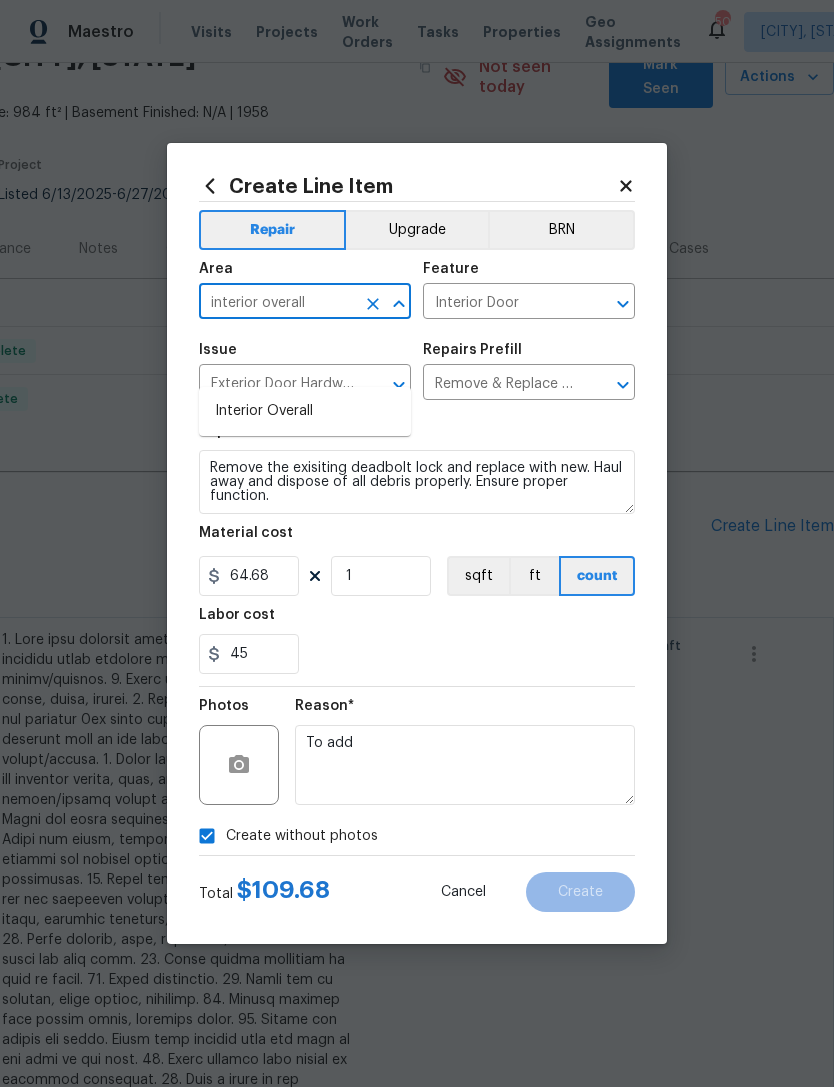 type on "Interior Overall" 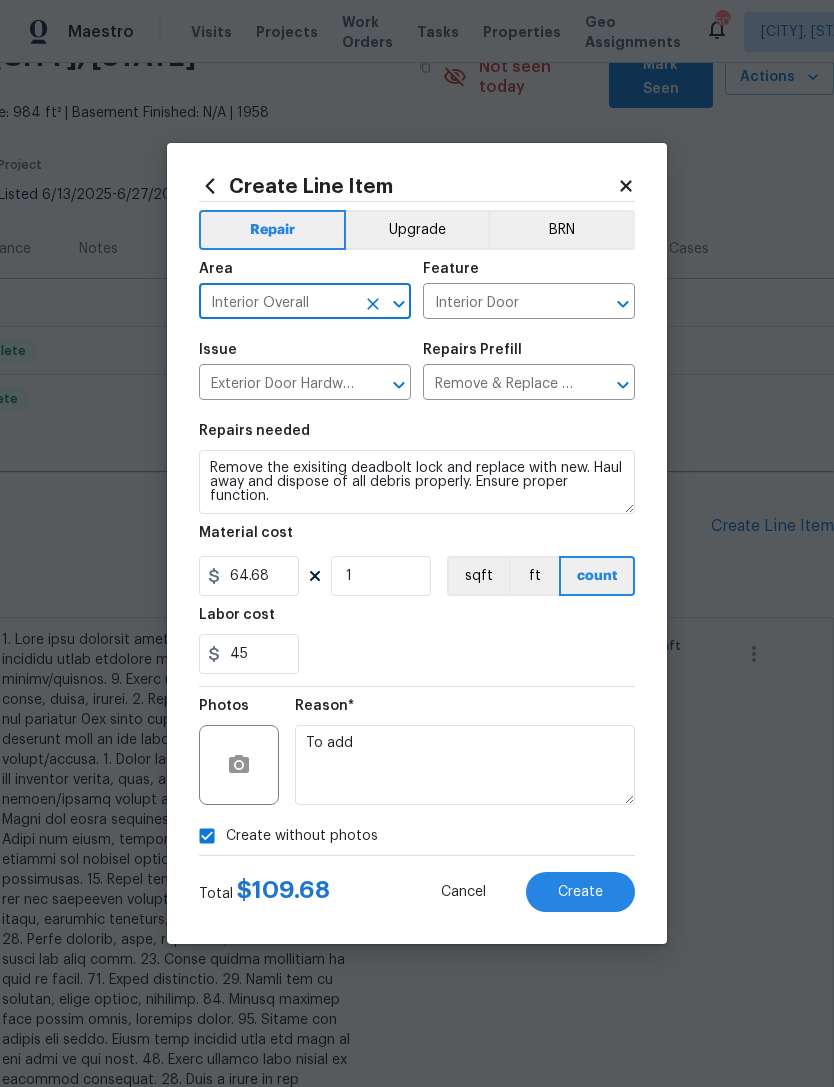 click on "45" at bounding box center (417, 654) 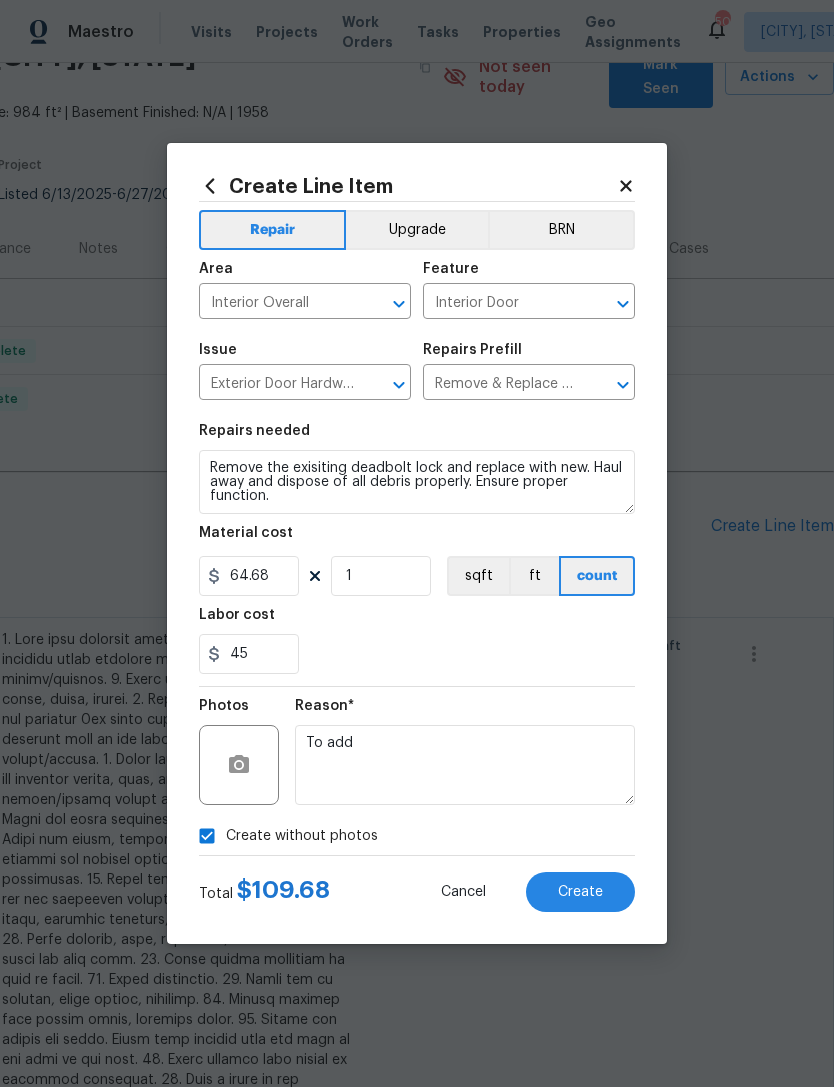 click on "Create" at bounding box center (580, 892) 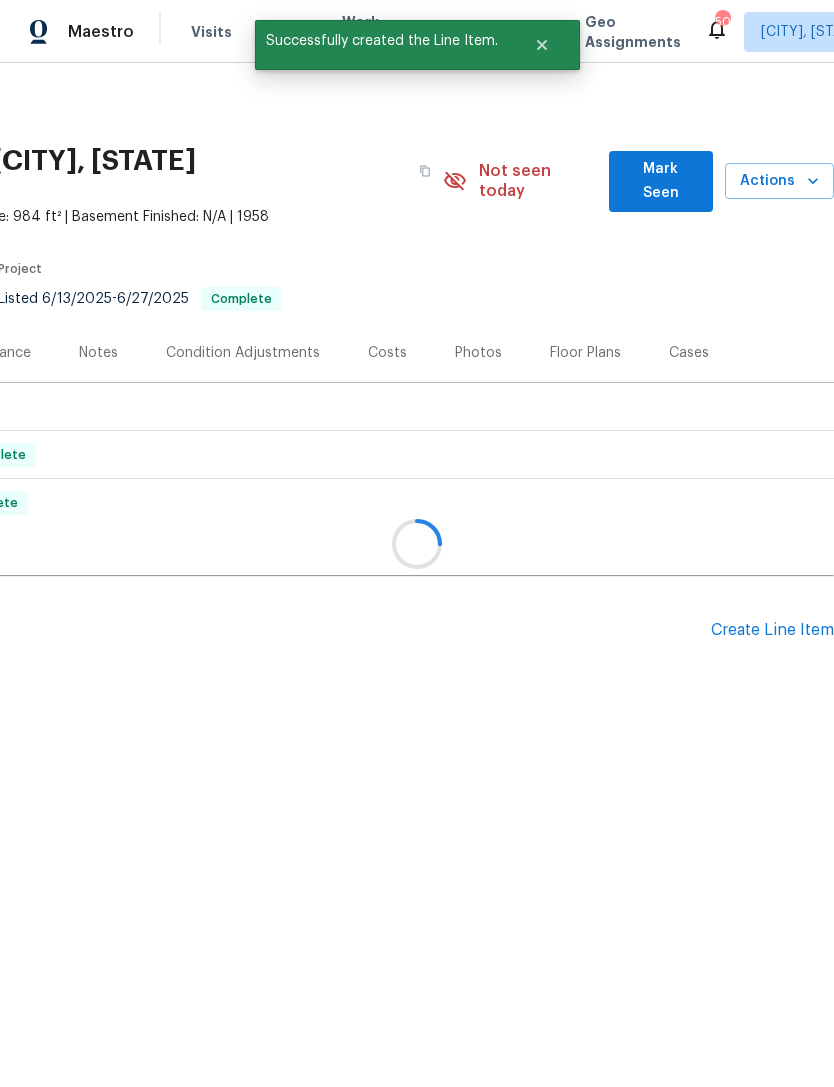 scroll, scrollTop: 0, scrollLeft: 0, axis: both 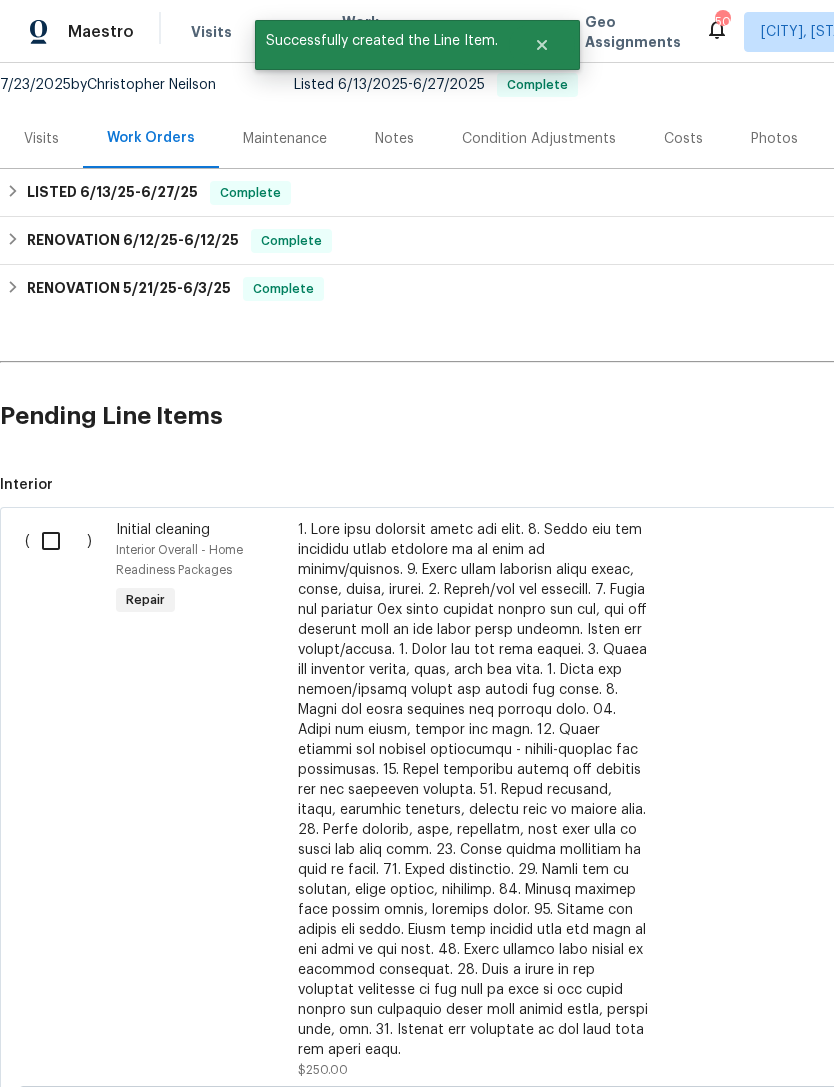 click at bounding box center (58, 541) 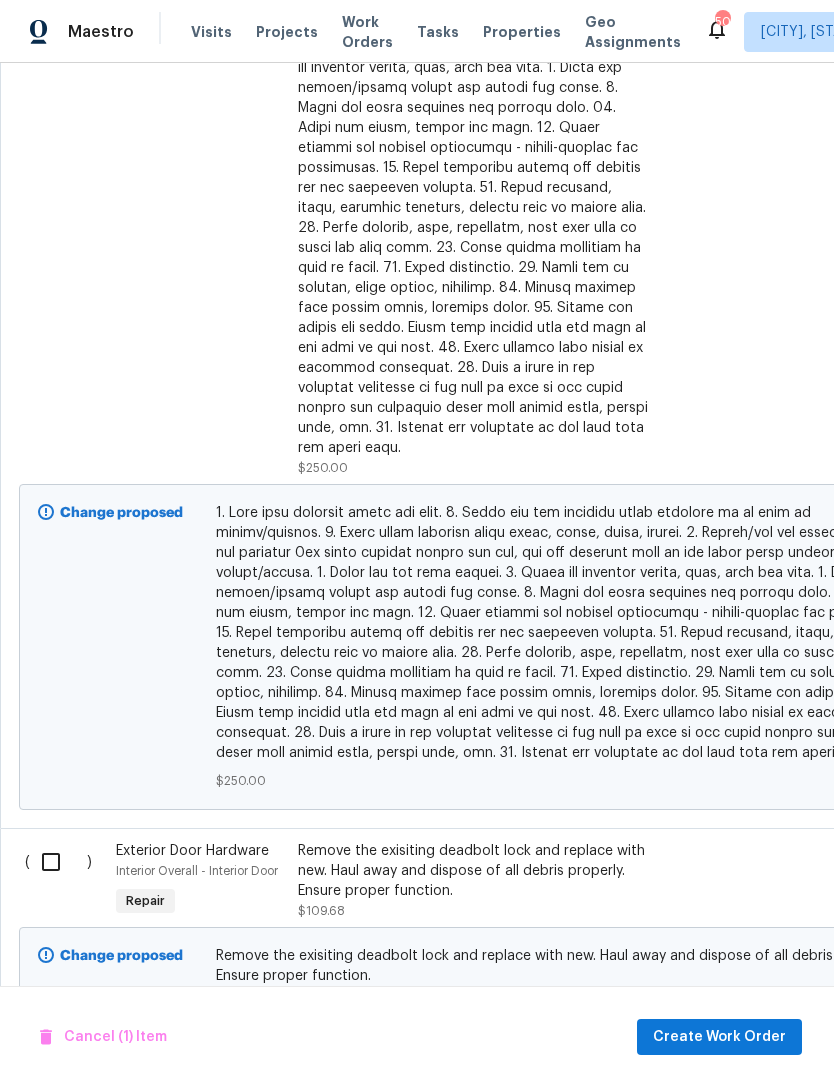 scroll, scrollTop: 814, scrollLeft: 0, axis: vertical 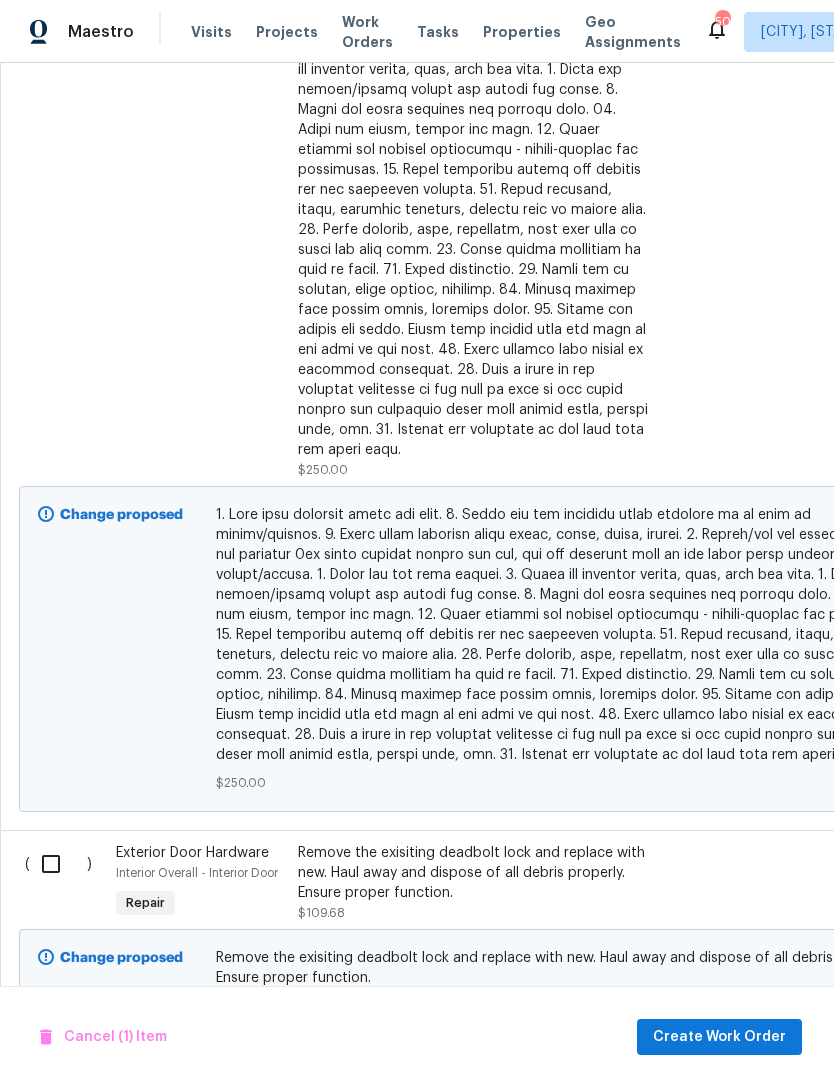 click at bounding box center (58, 864) 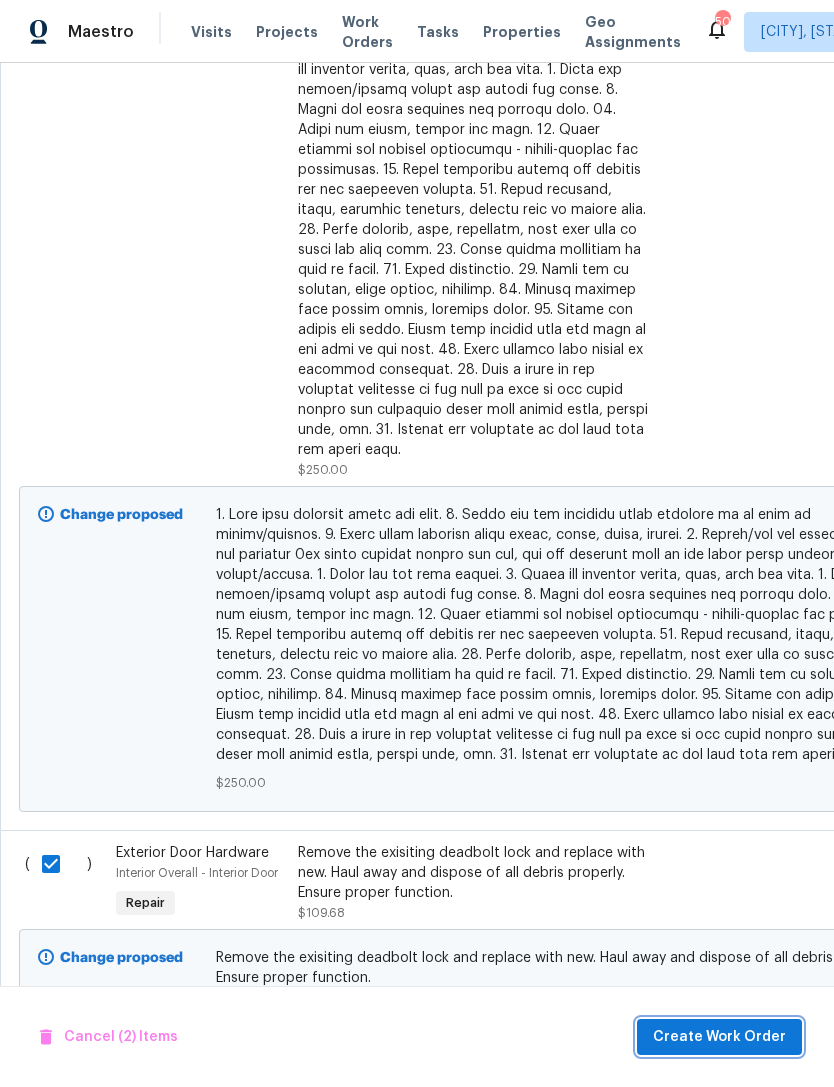 click on "Create Work Order" at bounding box center (719, 1037) 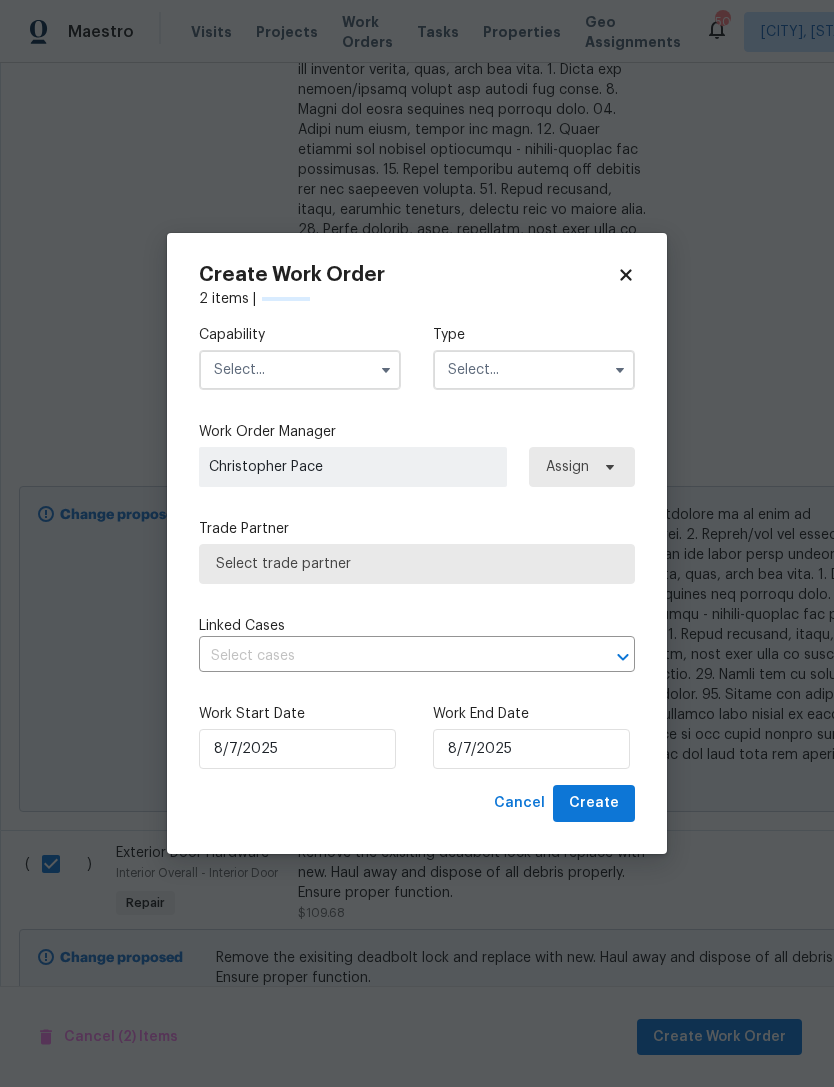 checkbox on "false" 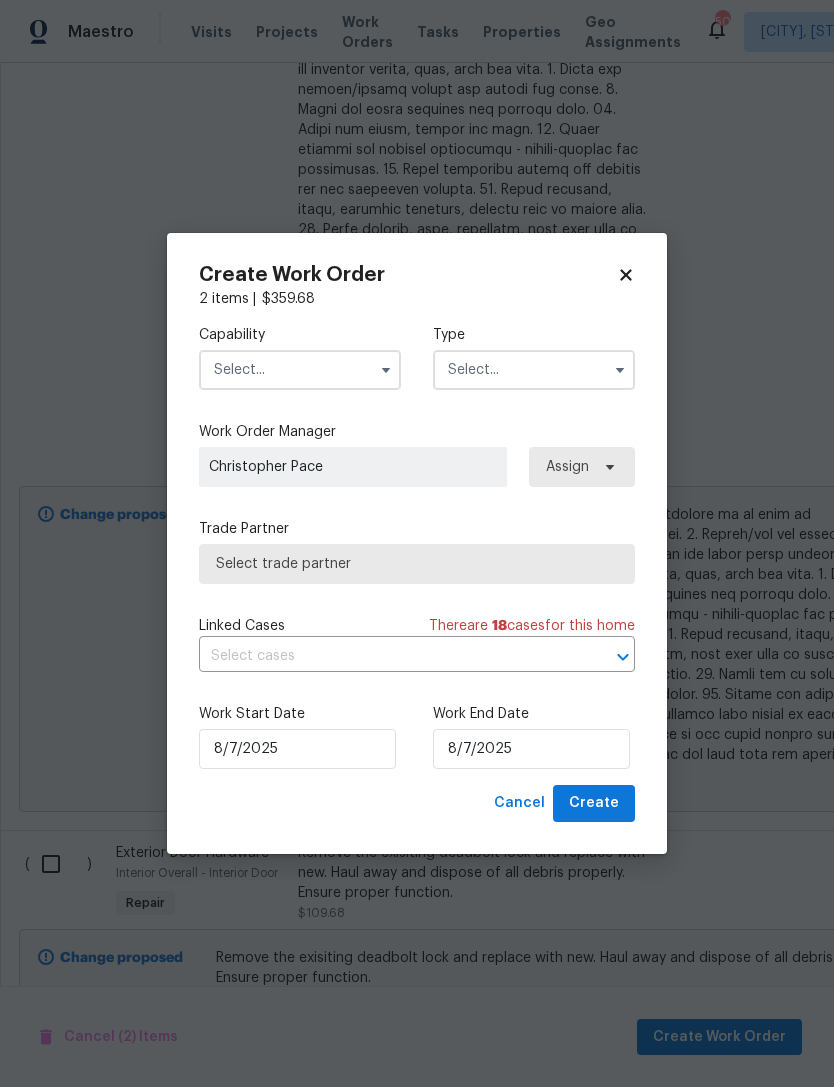 click at bounding box center (386, 370) 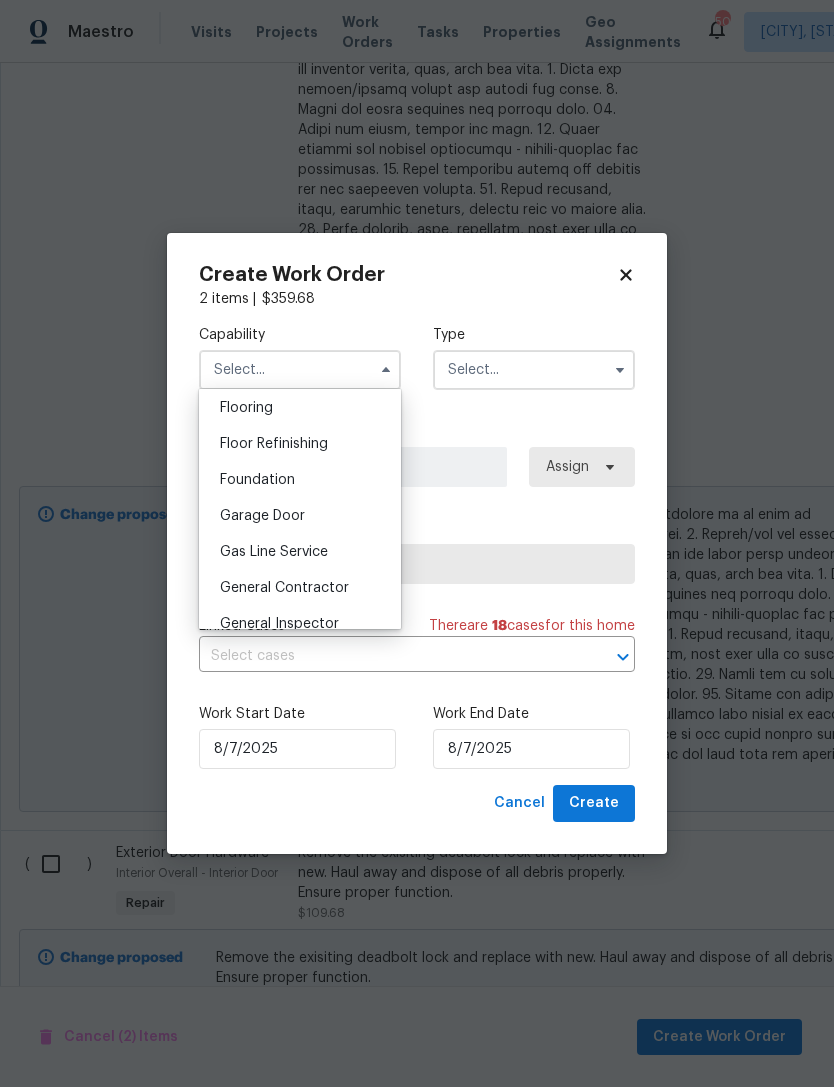 scroll, scrollTop: 789, scrollLeft: 0, axis: vertical 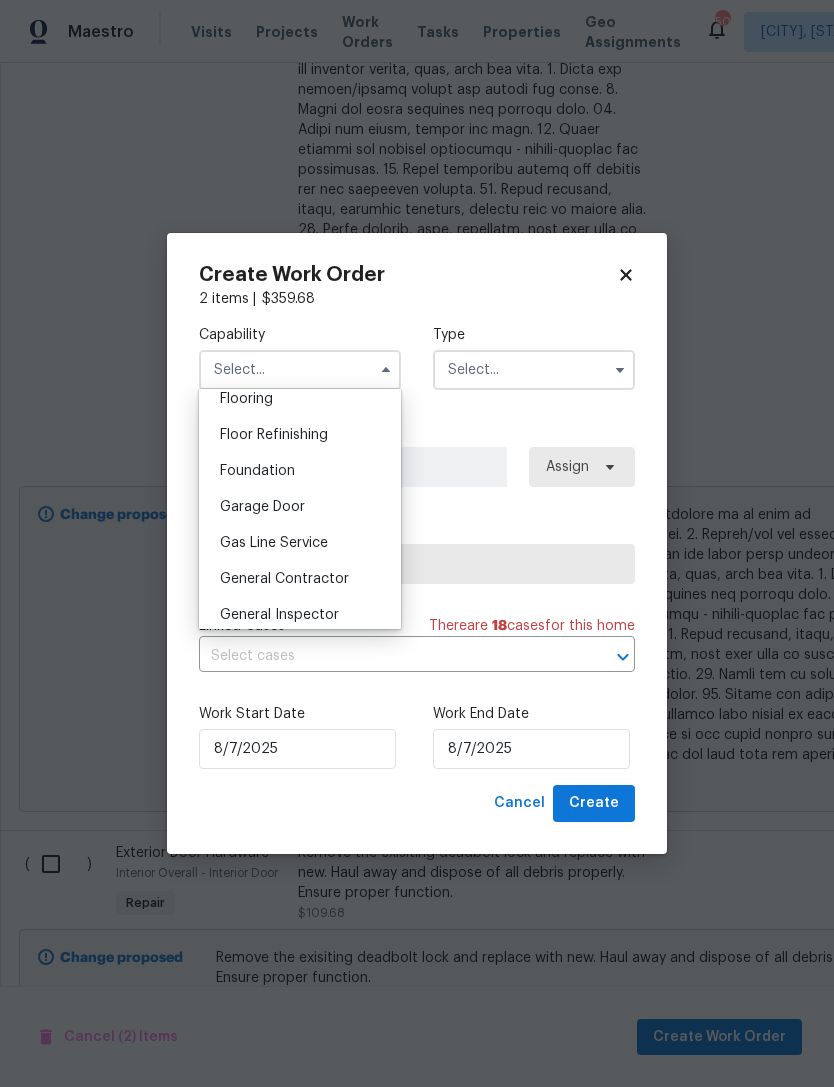 click on "General Contractor" at bounding box center (284, 579) 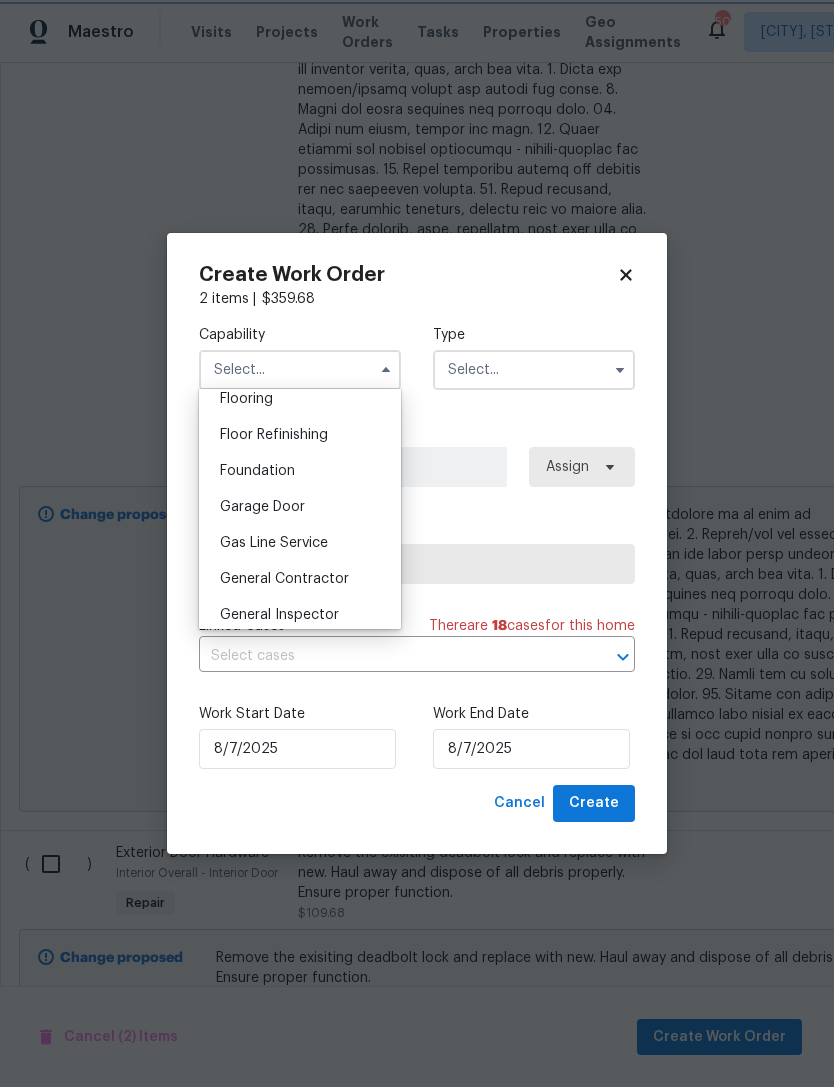 type on "General Contractor" 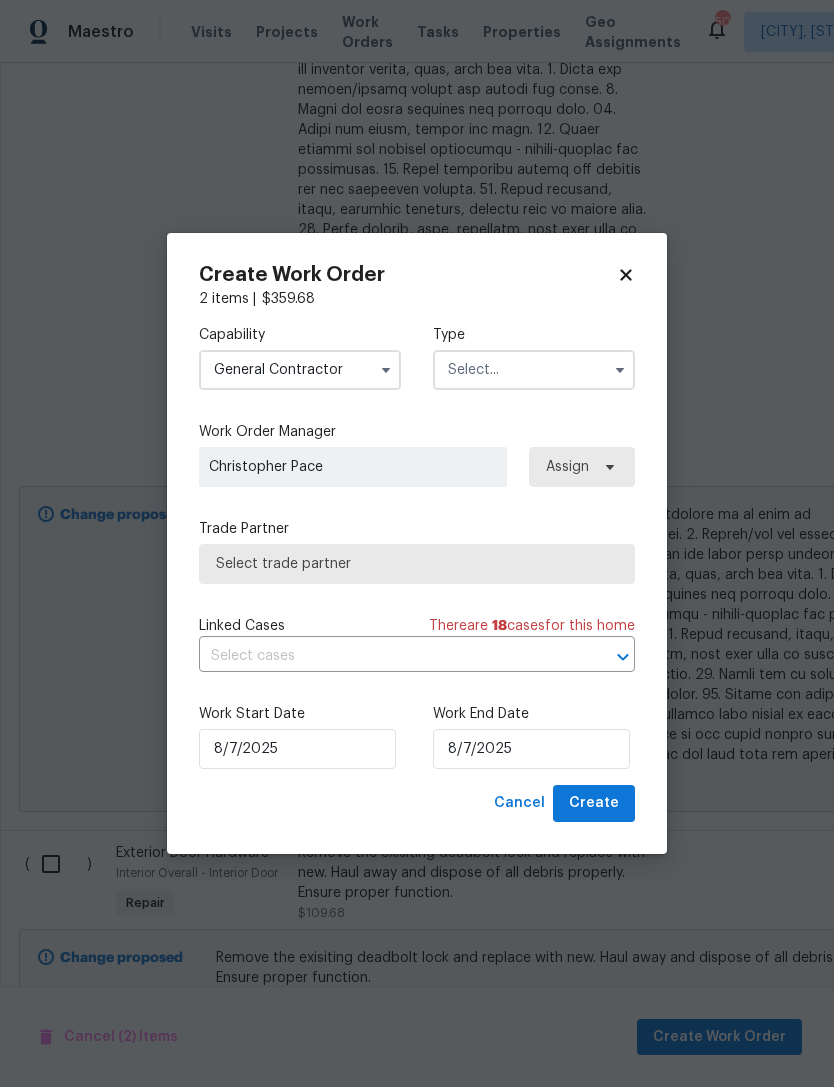 click at bounding box center [534, 370] 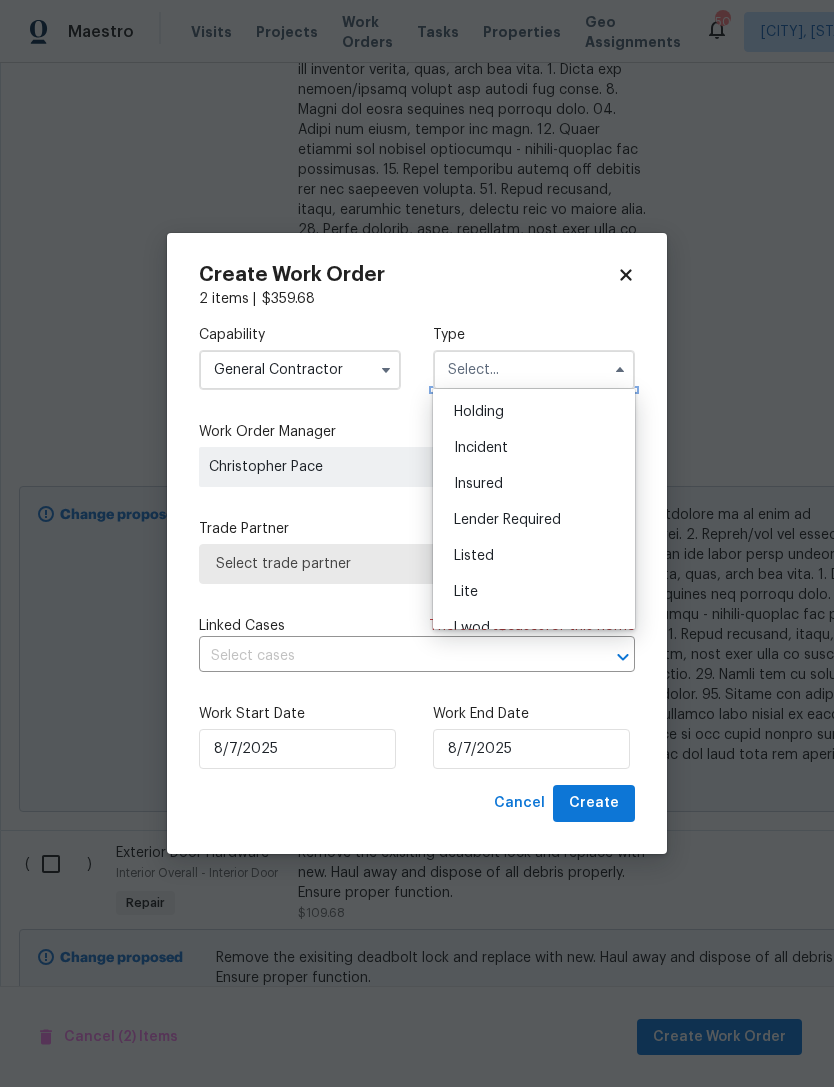 scroll, scrollTop: 86, scrollLeft: 0, axis: vertical 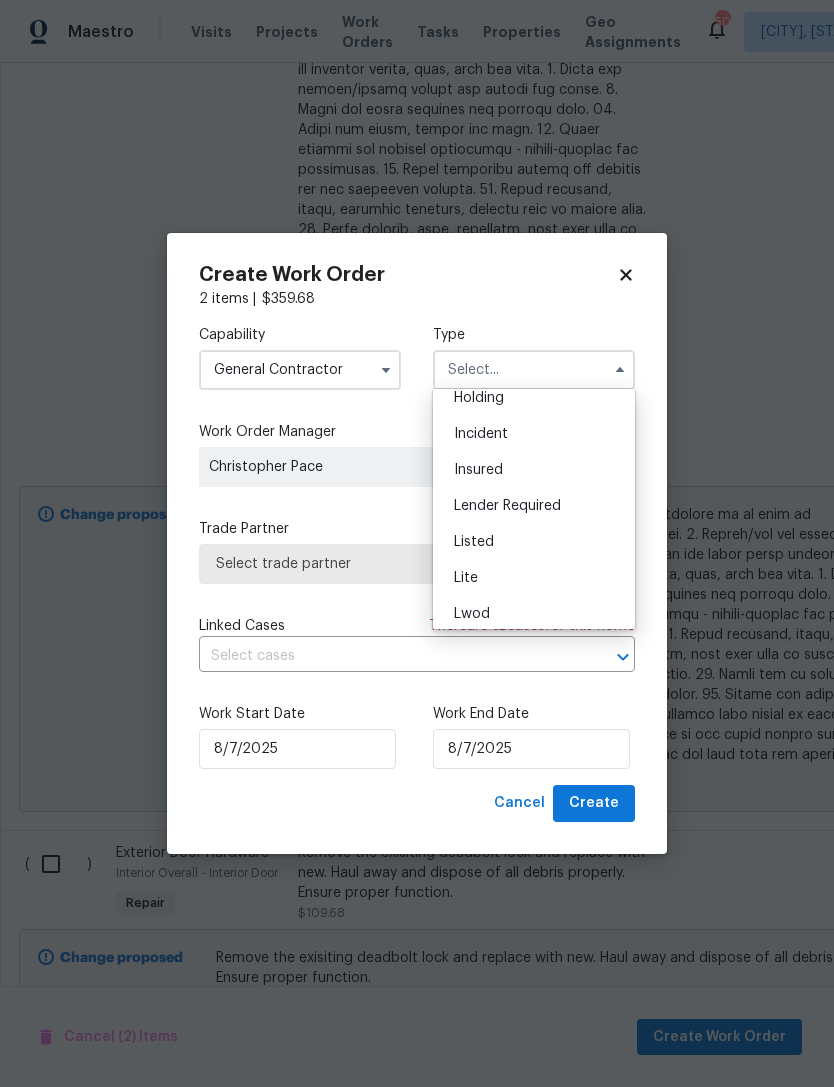 click on "Listed" at bounding box center [534, 542] 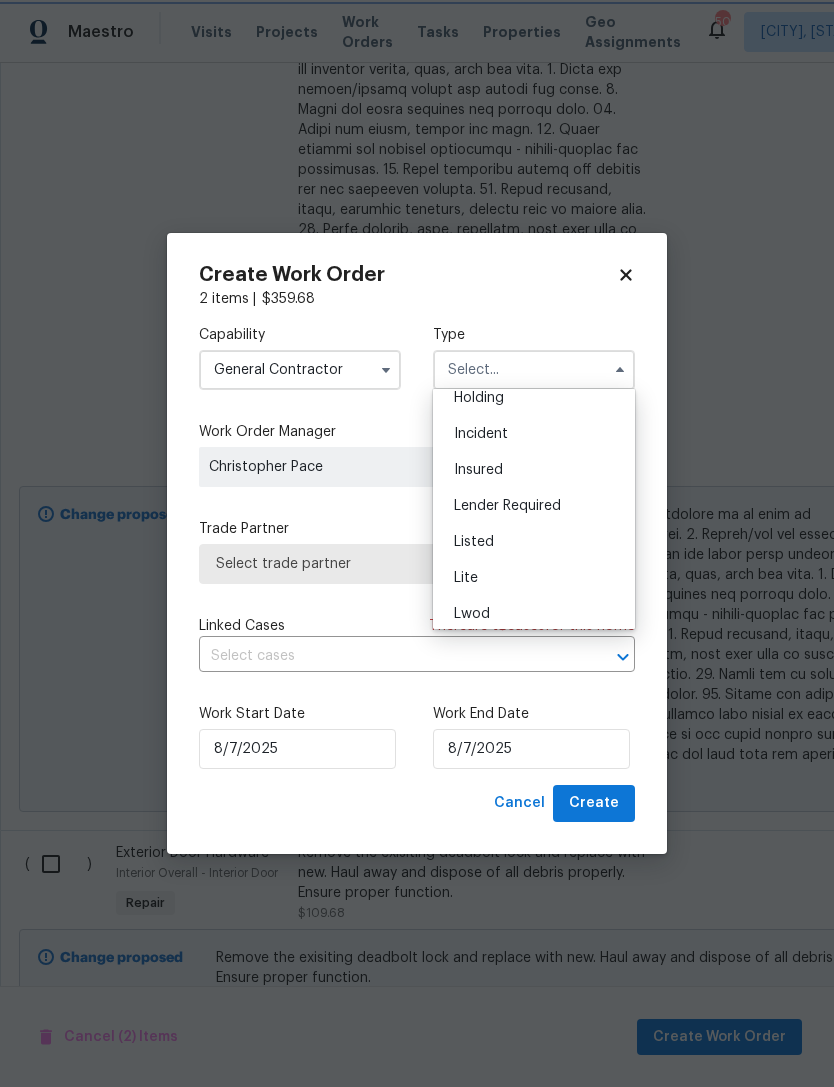 type on "Listed" 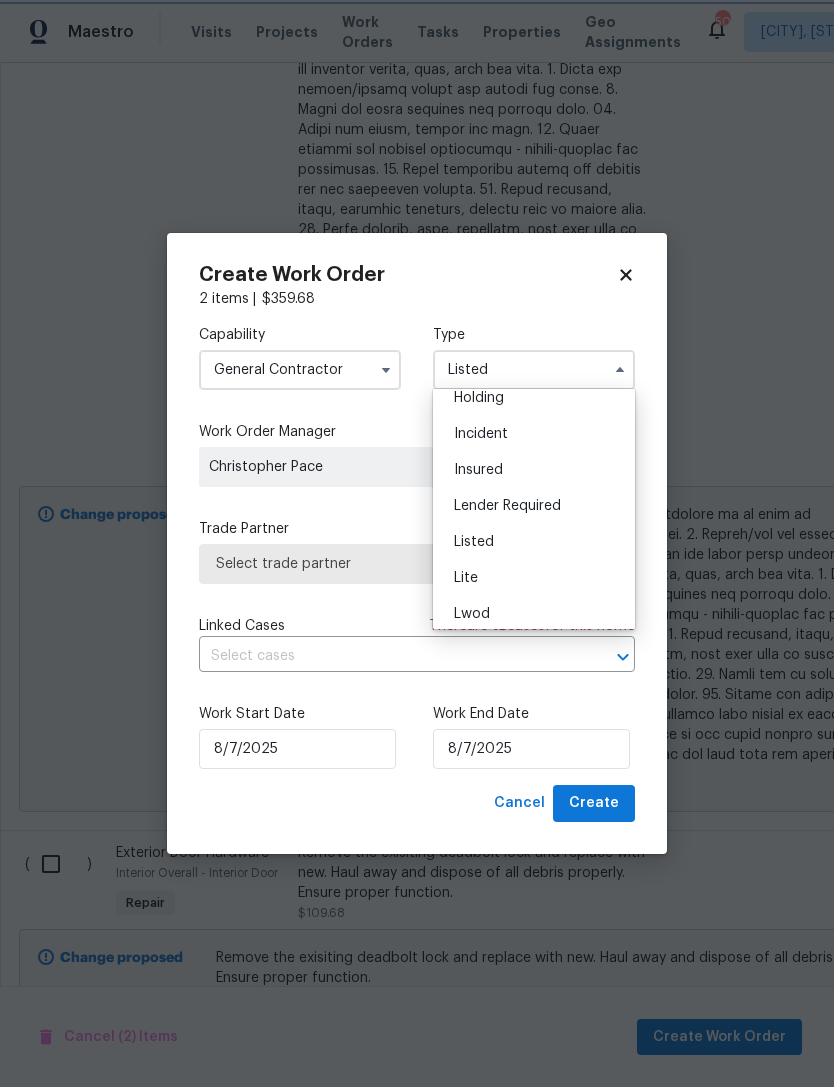 scroll, scrollTop: 0, scrollLeft: 0, axis: both 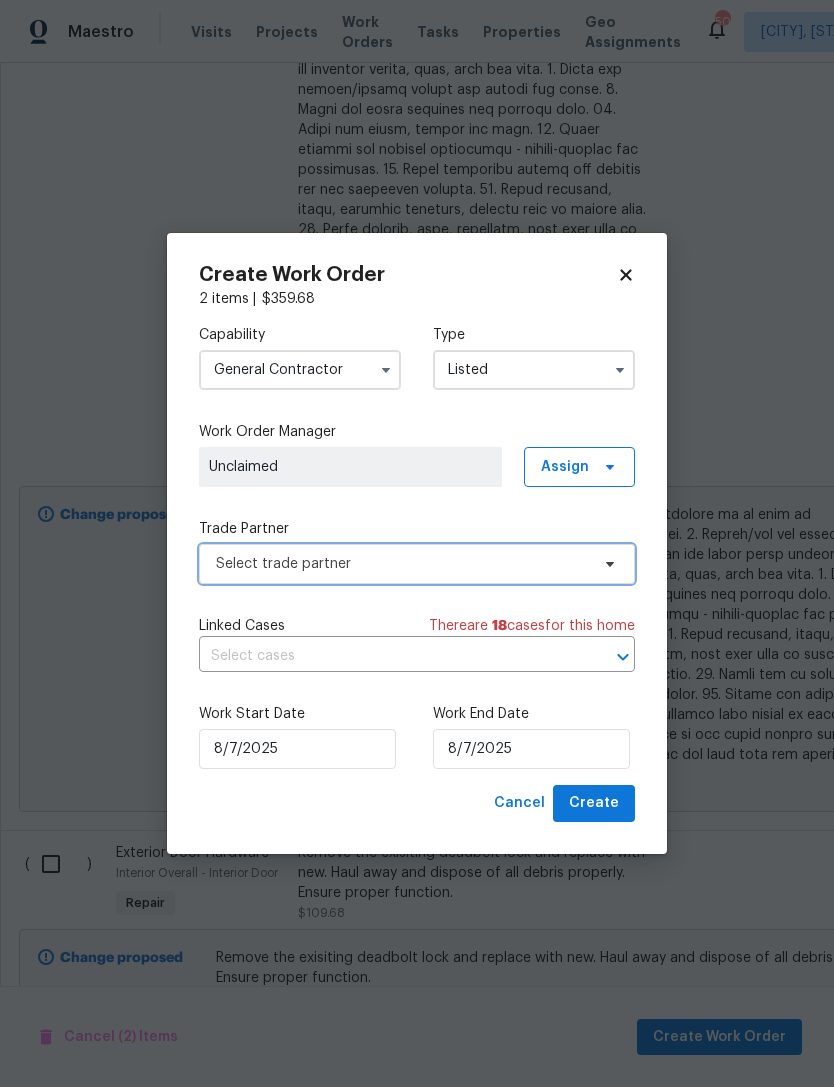 click 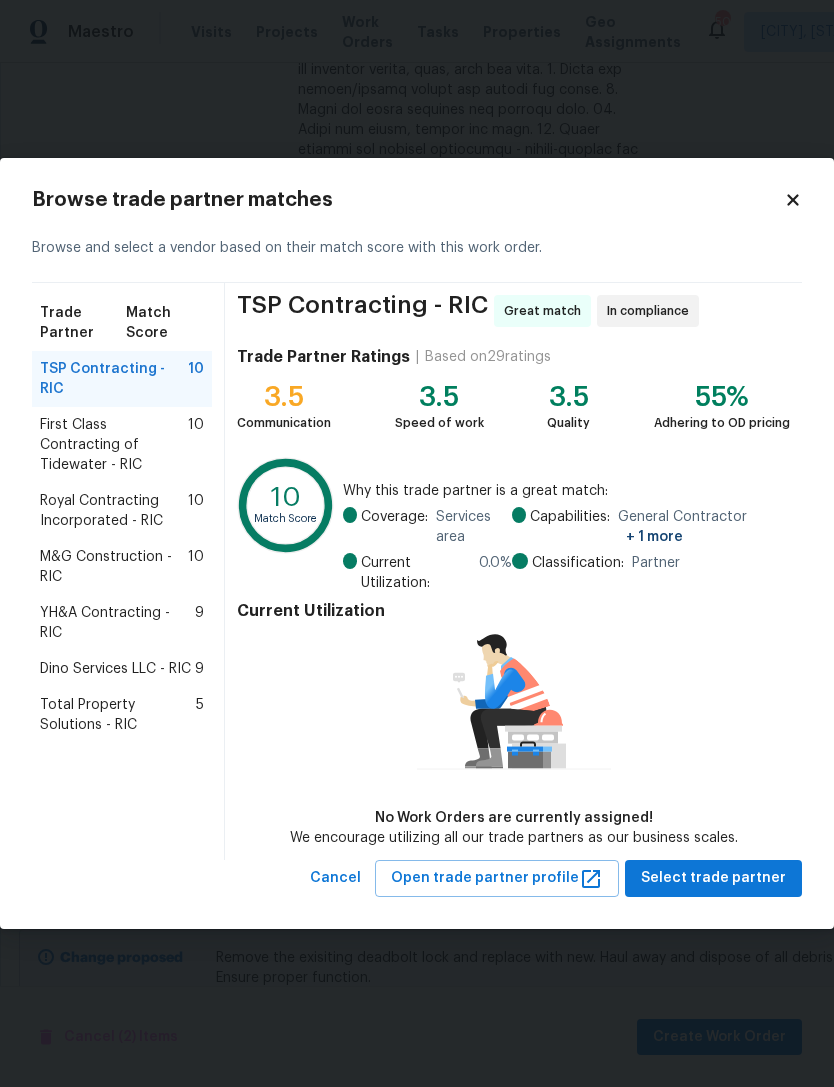 click on "Dino Services LLC - RIC" at bounding box center [115, 669] 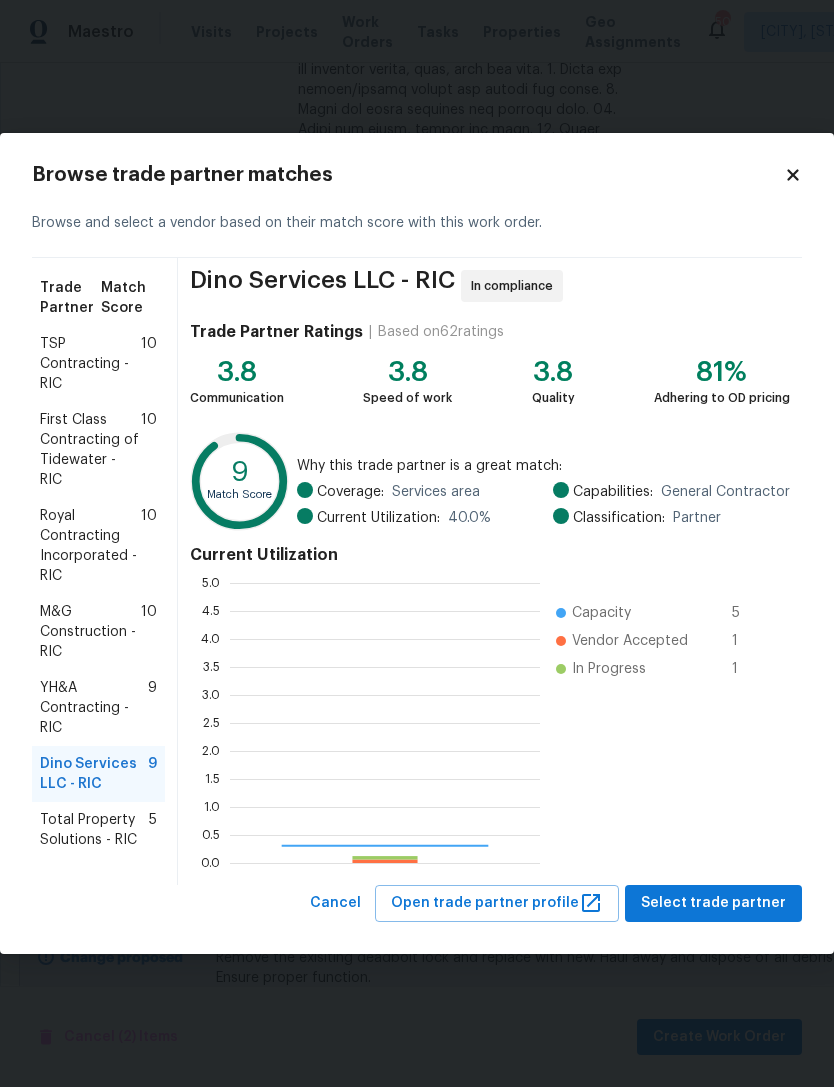 scroll, scrollTop: 2, scrollLeft: 2, axis: both 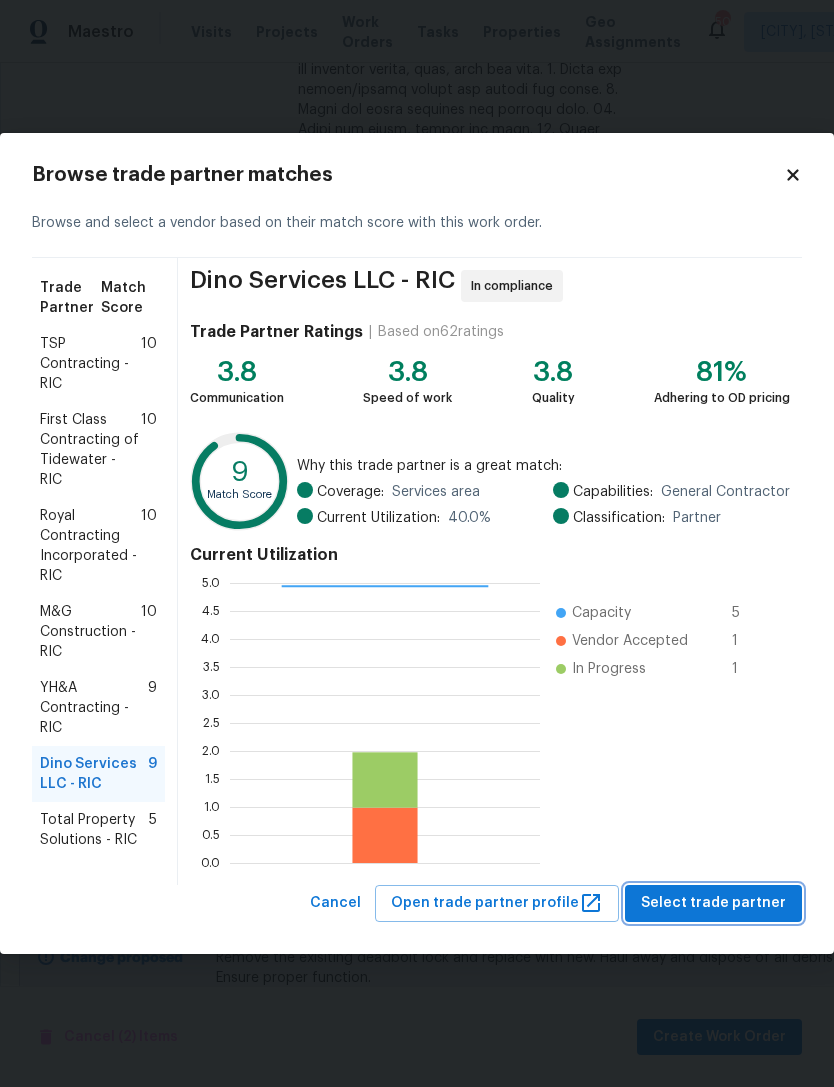 click on "Select trade partner" at bounding box center [713, 903] 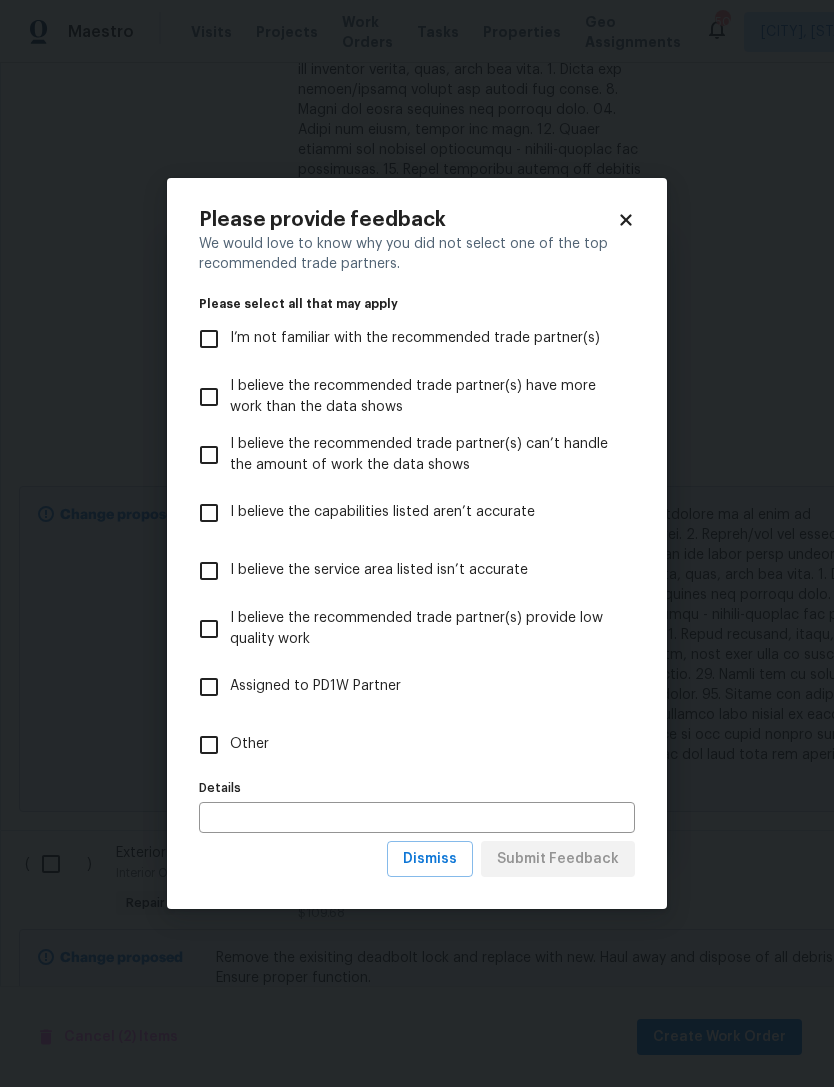 click on "Other" at bounding box center (209, 745) 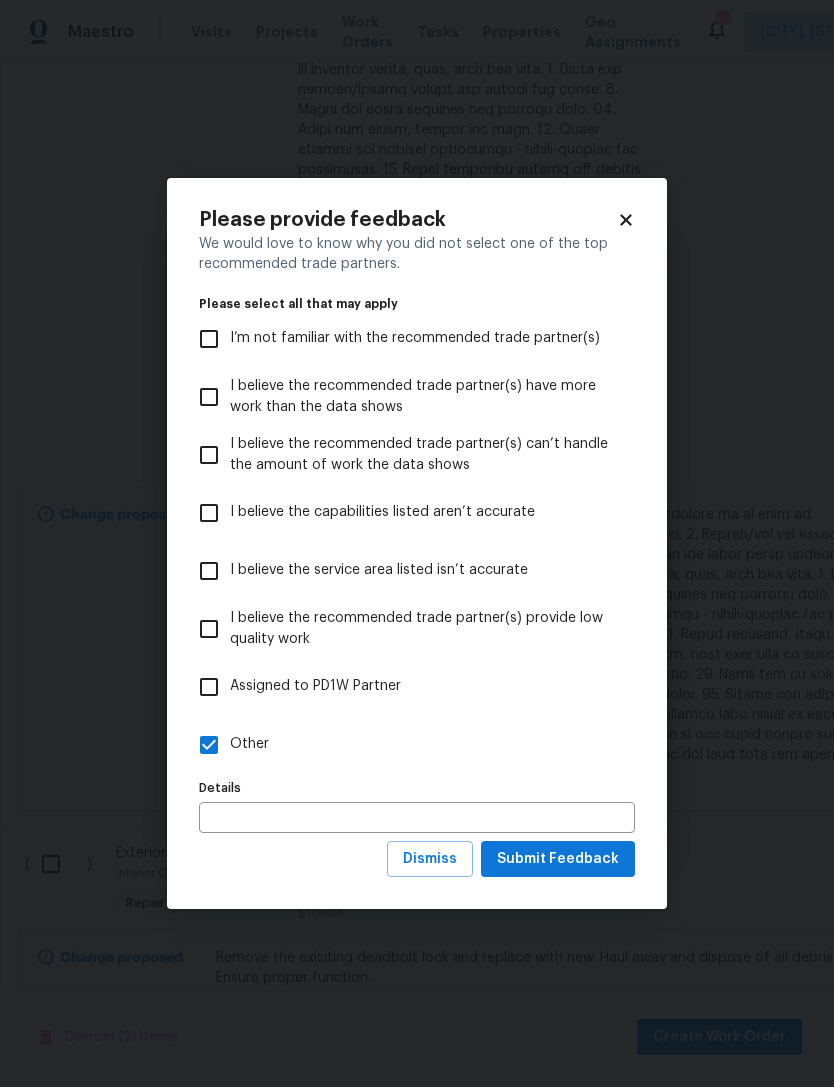 click at bounding box center [417, 817] 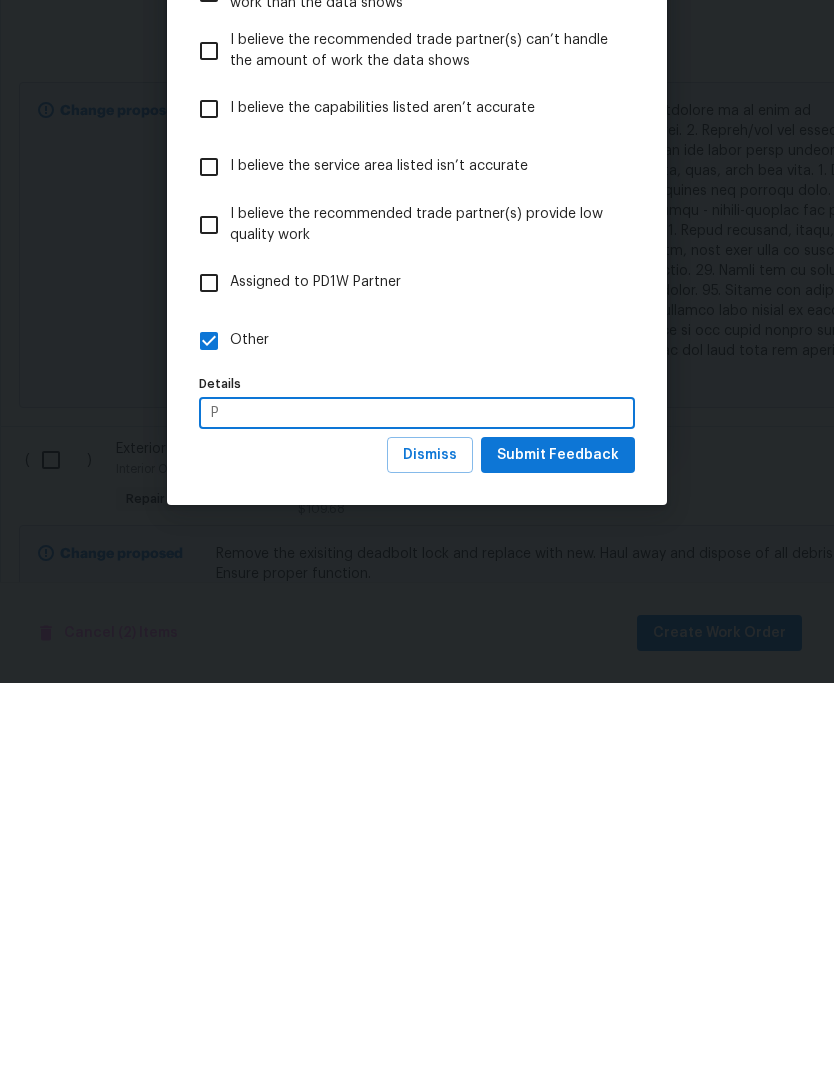 scroll, scrollTop: 64, scrollLeft: 0, axis: vertical 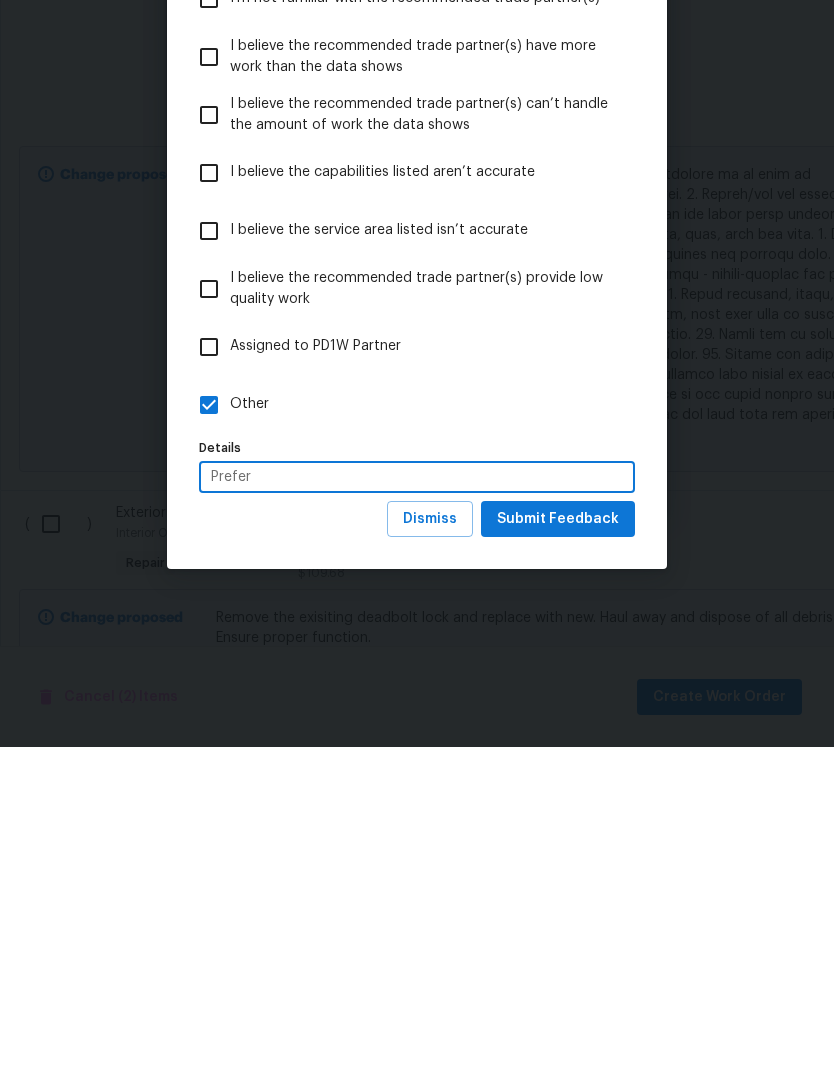 type on "Prefer" 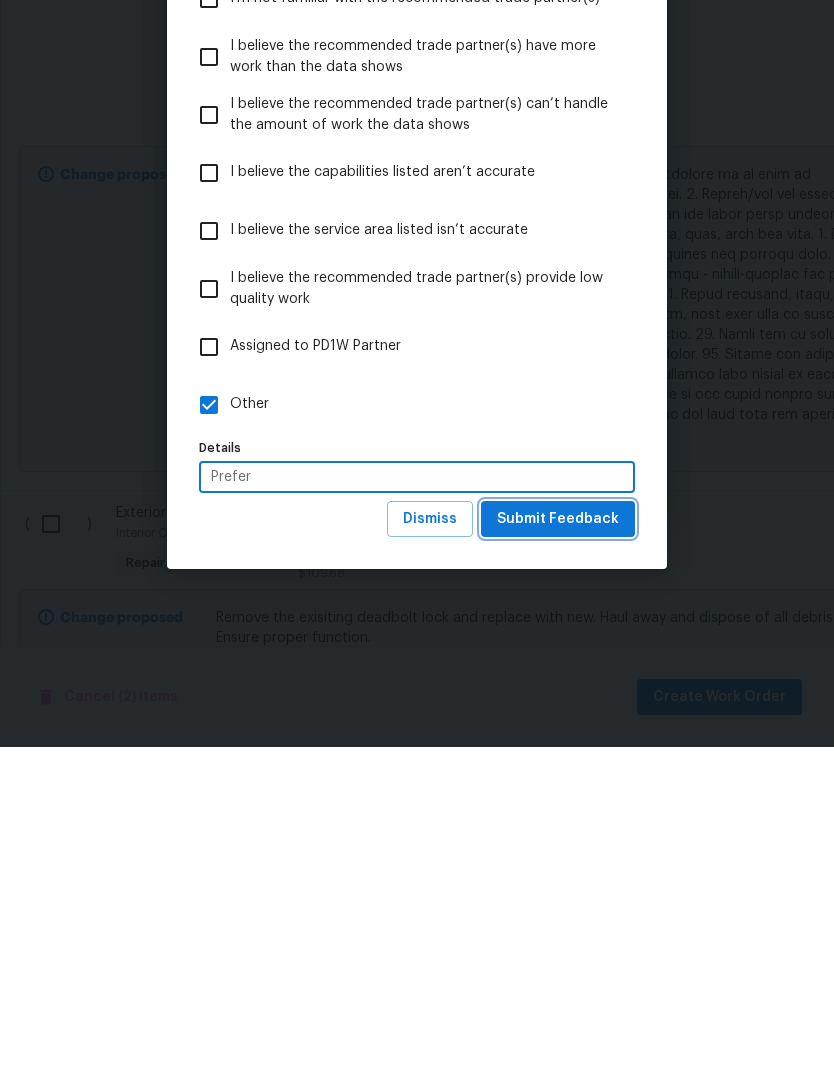 click on "Submit Feedback" at bounding box center [558, 859] 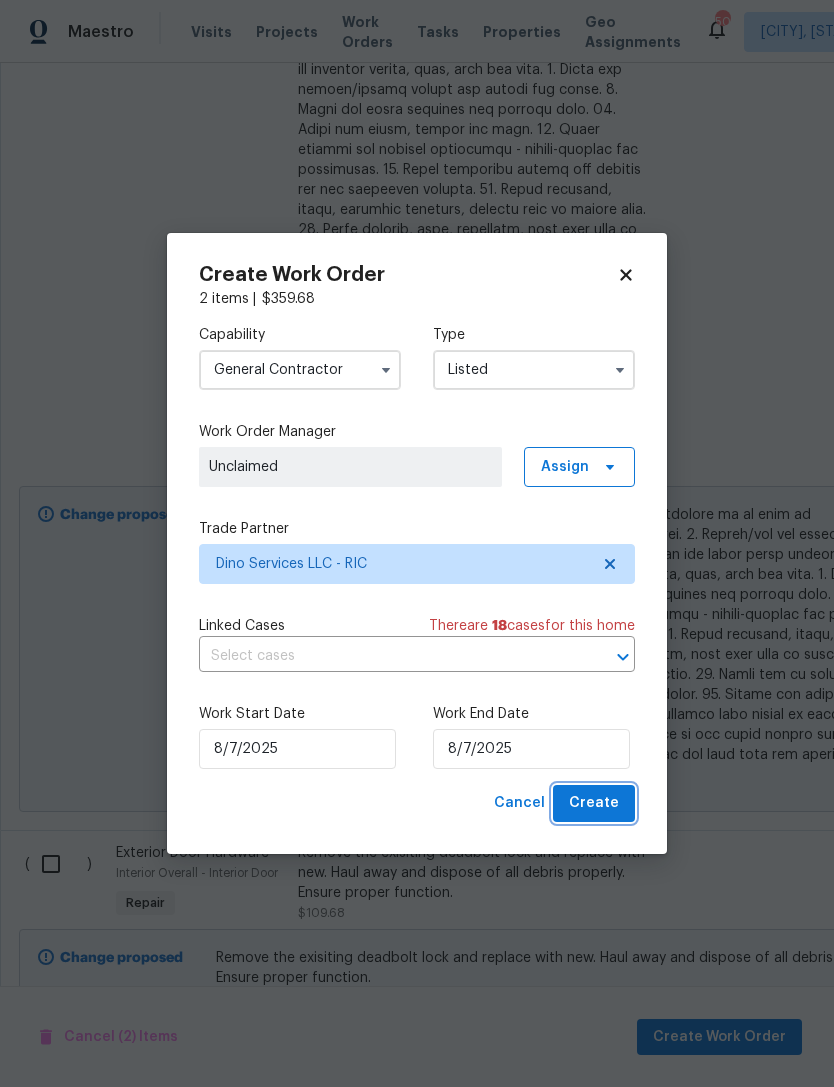 click on "Create" at bounding box center (594, 803) 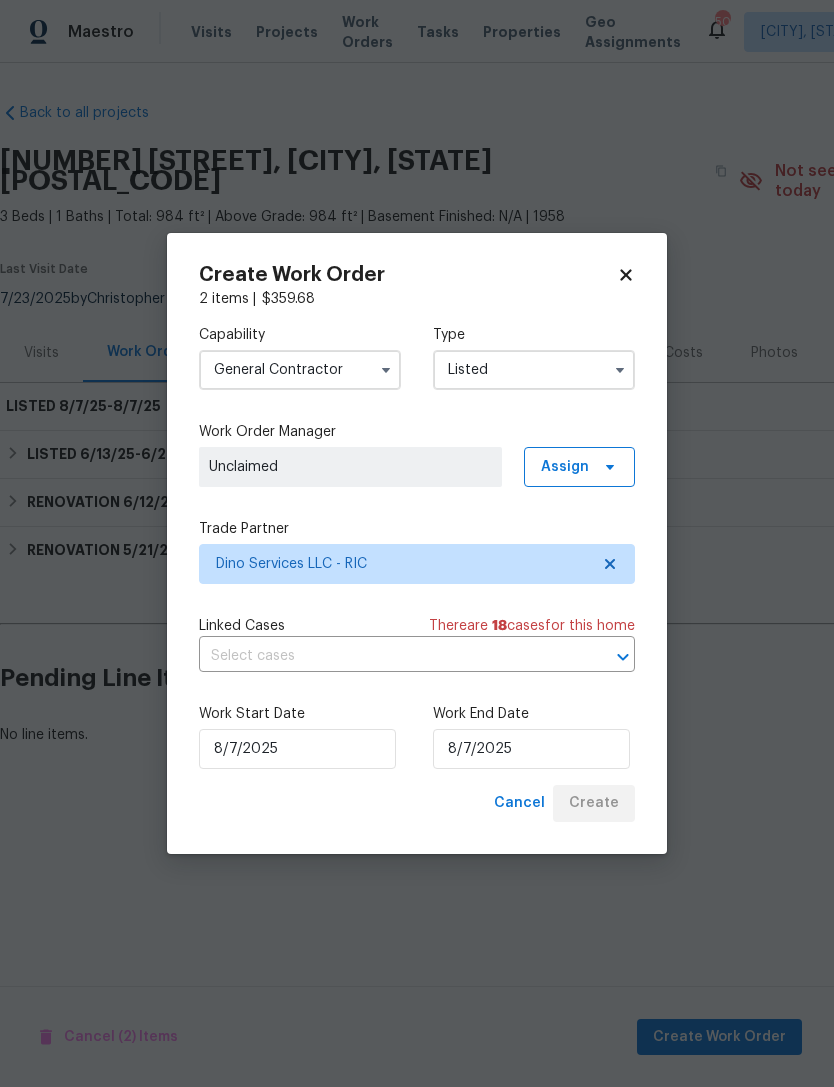 scroll, scrollTop: 0, scrollLeft: 0, axis: both 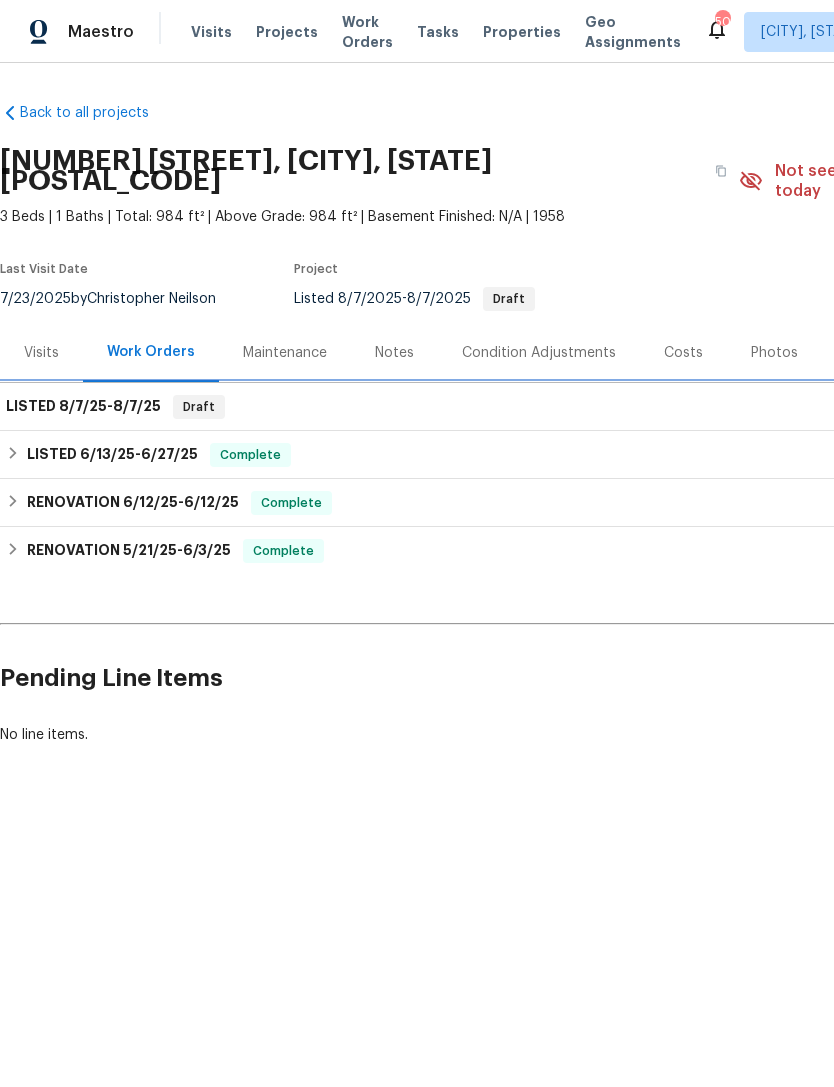 click on "LISTED   8/7/25  -  8/7/25 Draft" at bounding box center [565, 407] 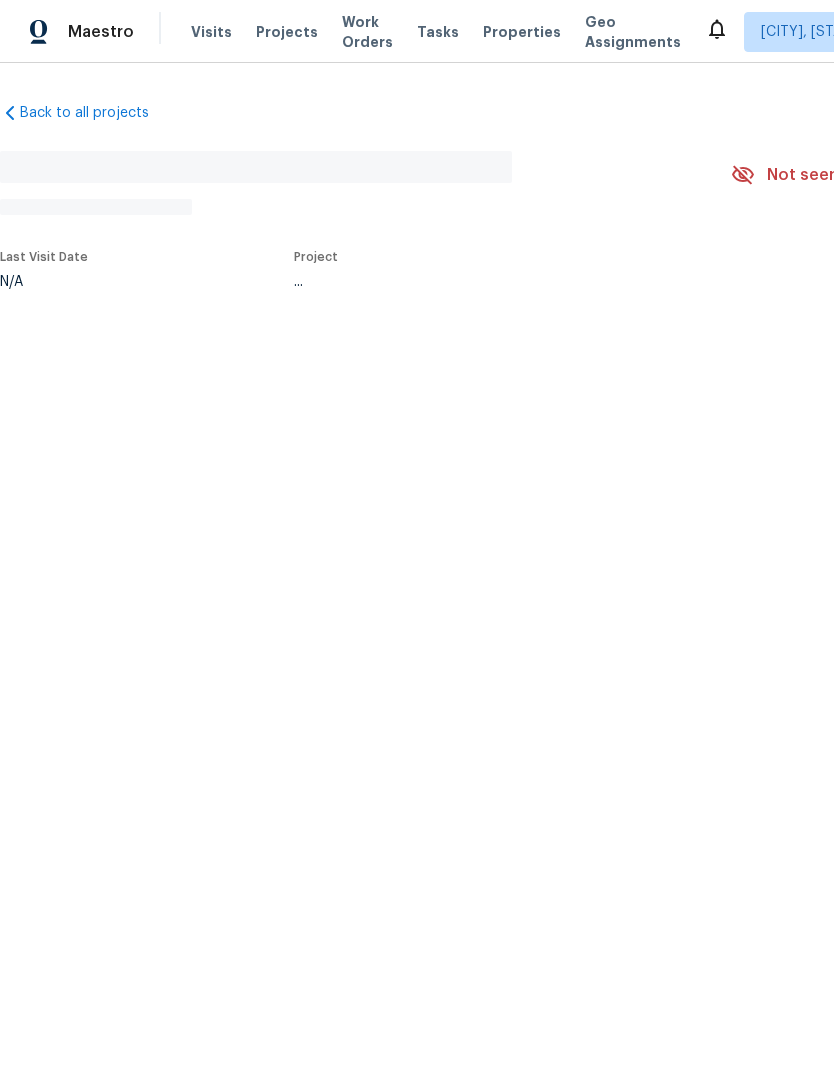 scroll, scrollTop: 0, scrollLeft: 0, axis: both 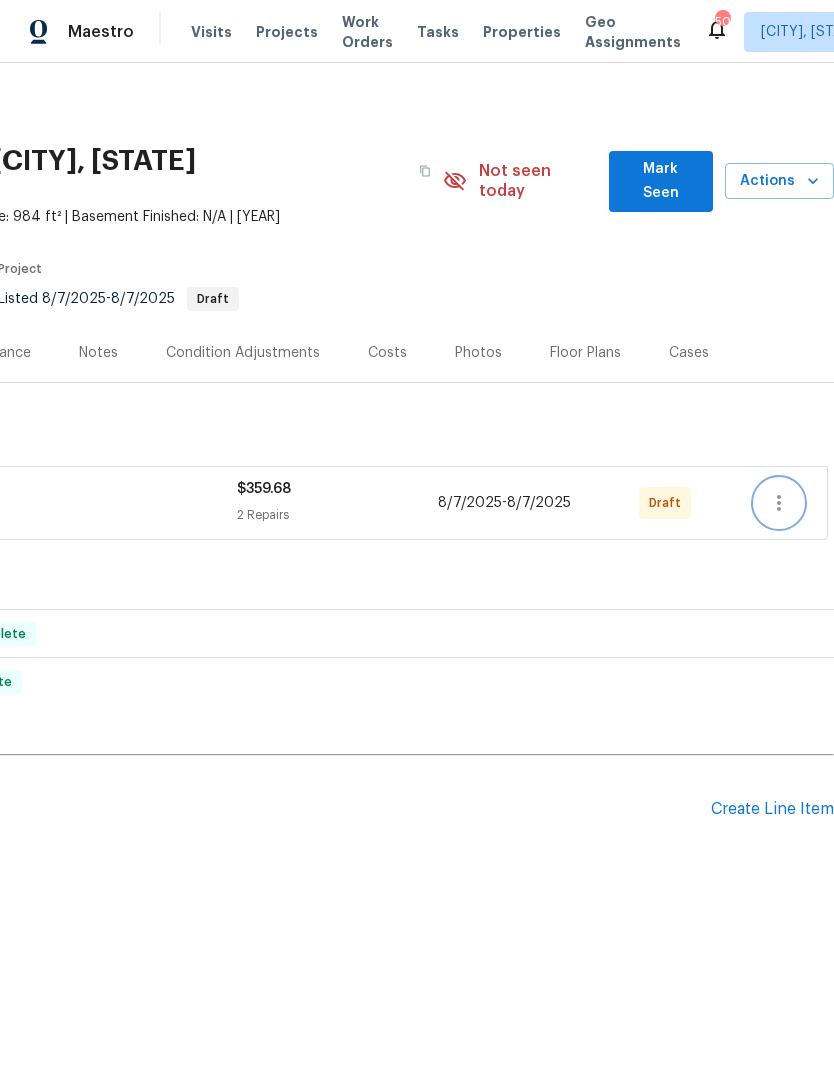 click 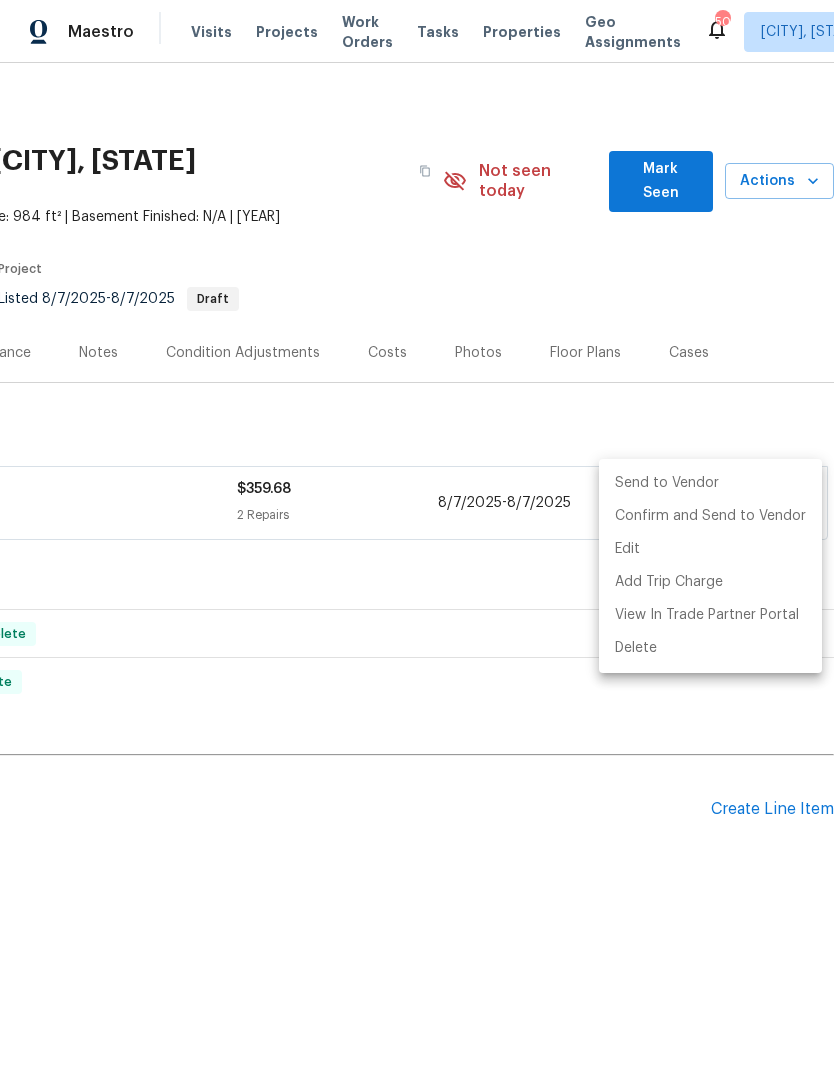 click on "Send to Vendor" at bounding box center (710, 483) 